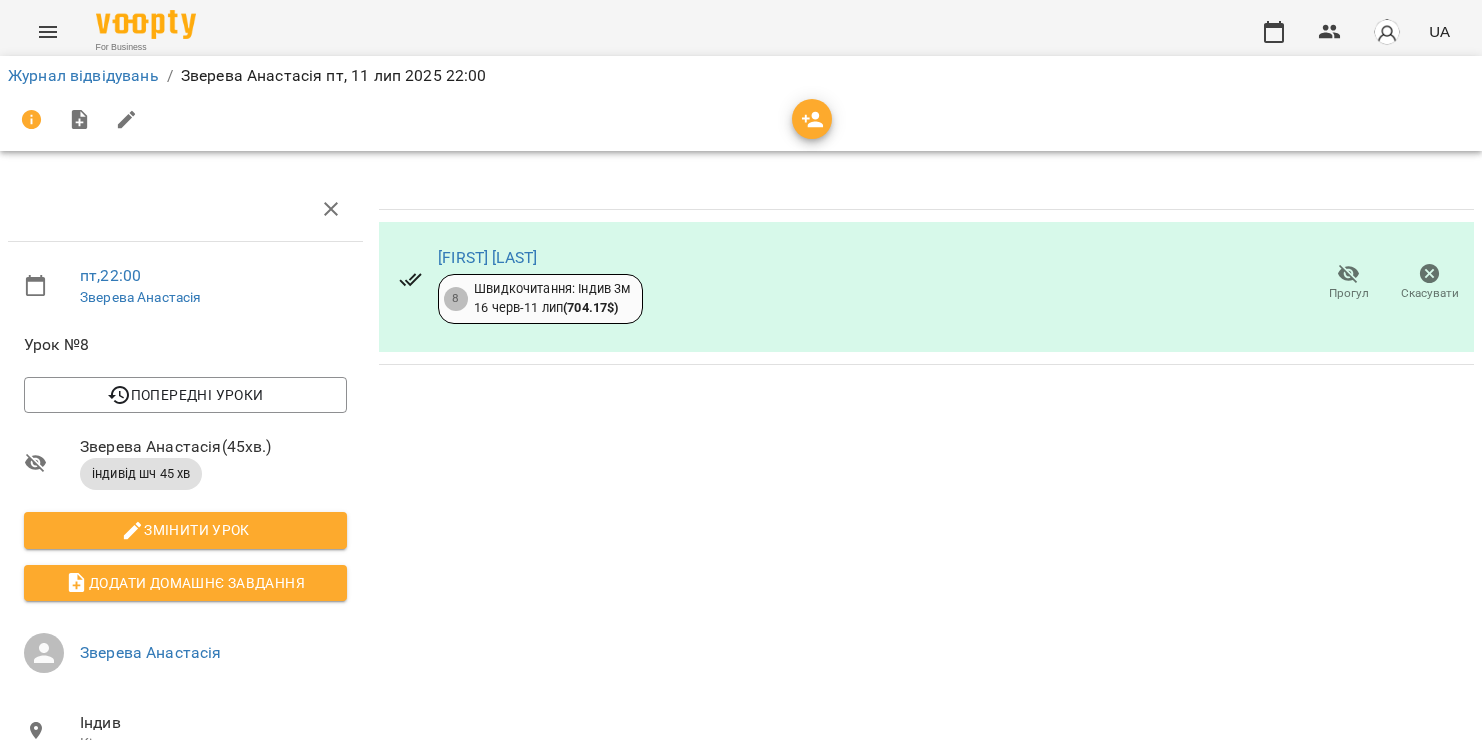 scroll, scrollTop: 0, scrollLeft: 0, axis: both 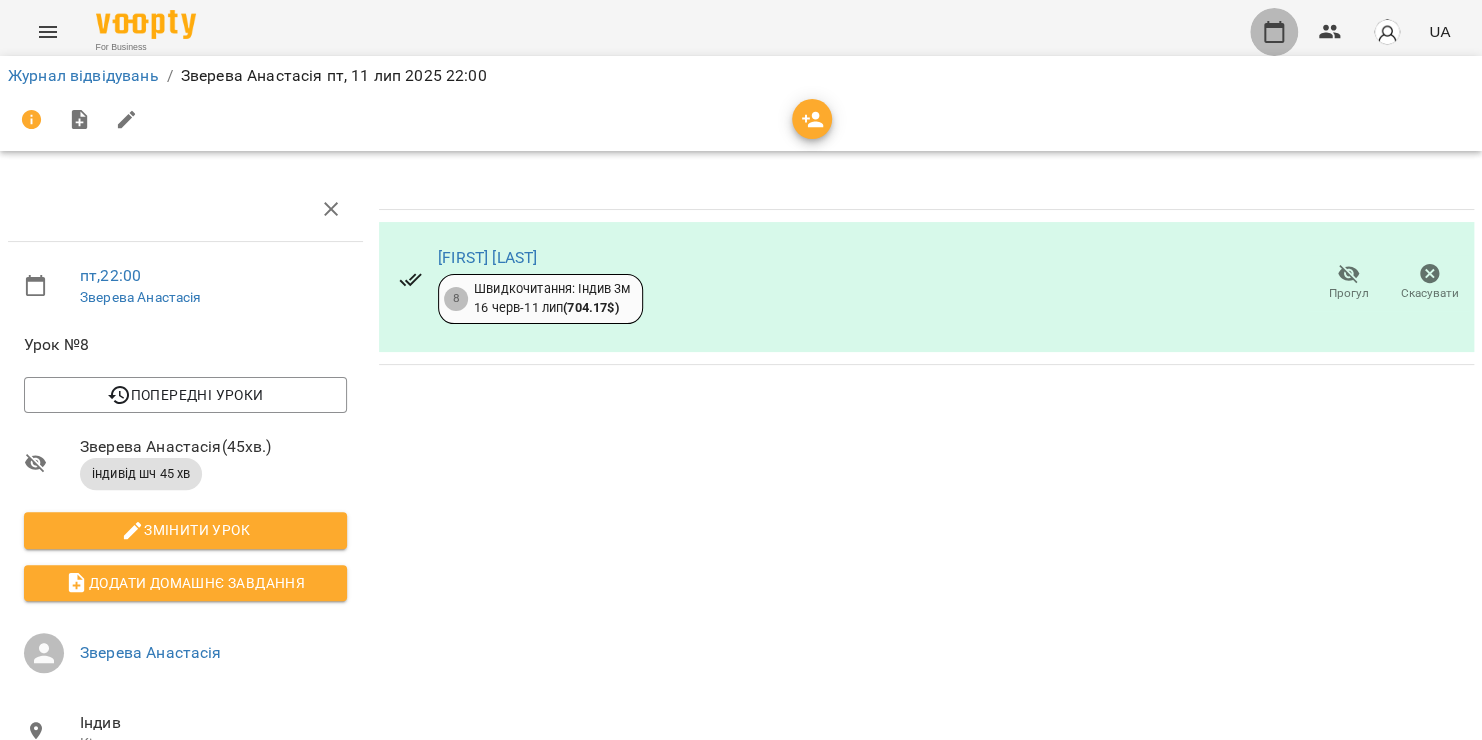 click 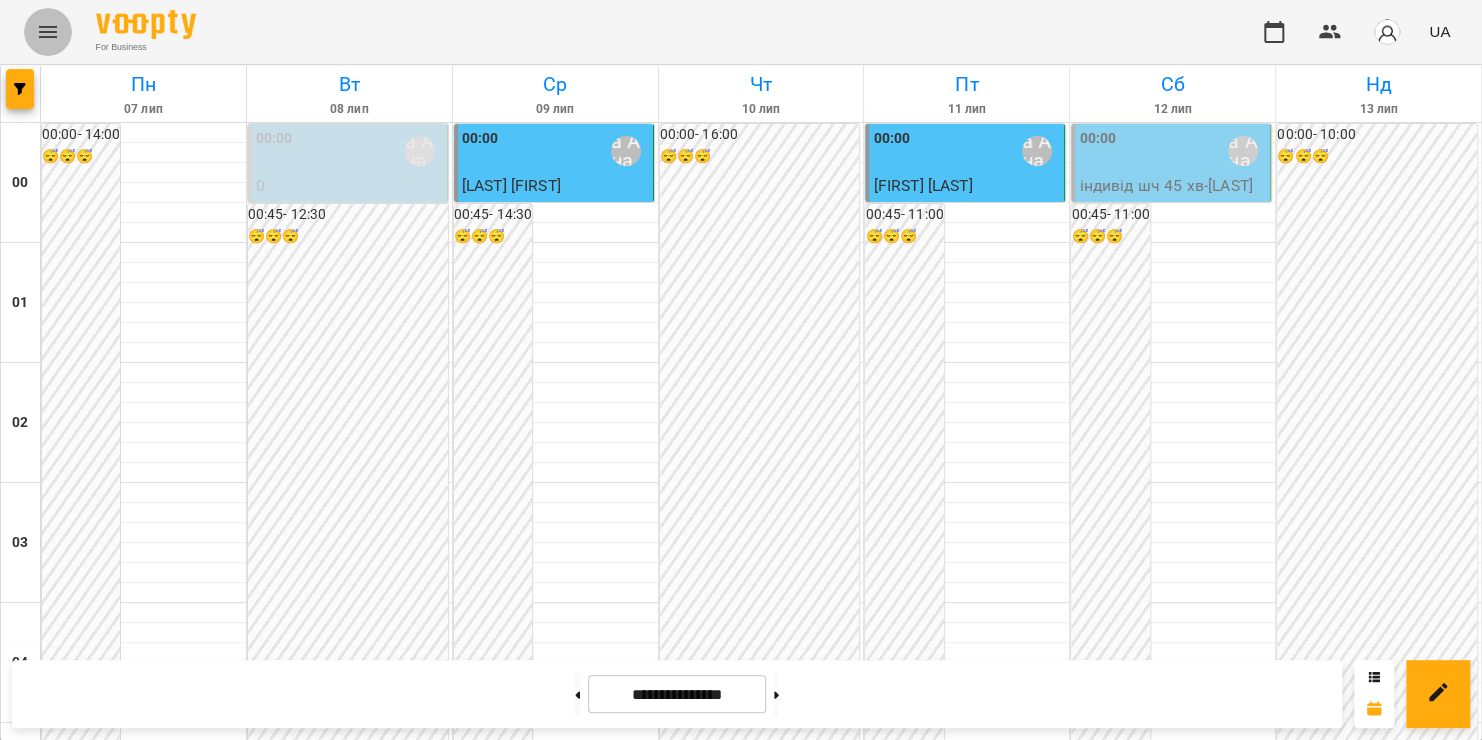 click 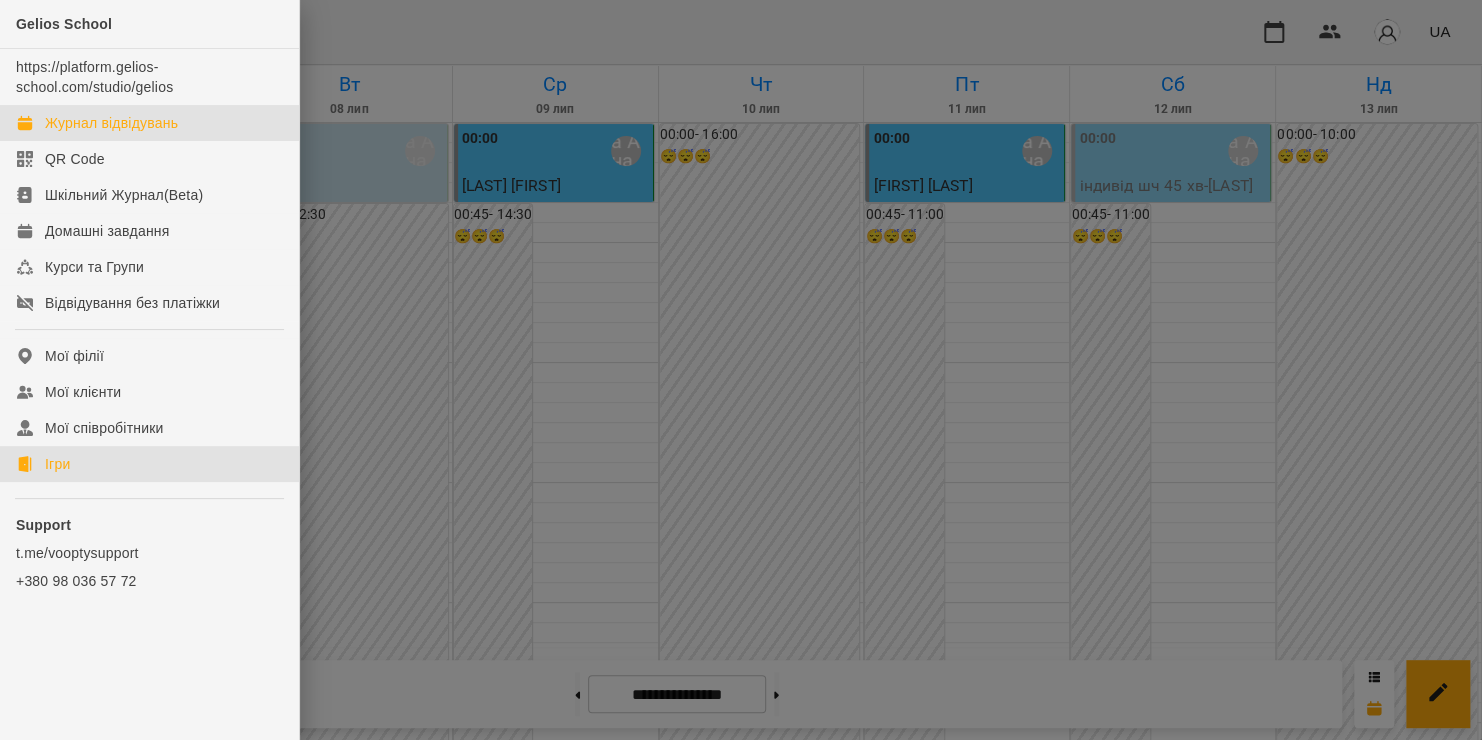 click on "Ігри" at bounding box center (57, 464) 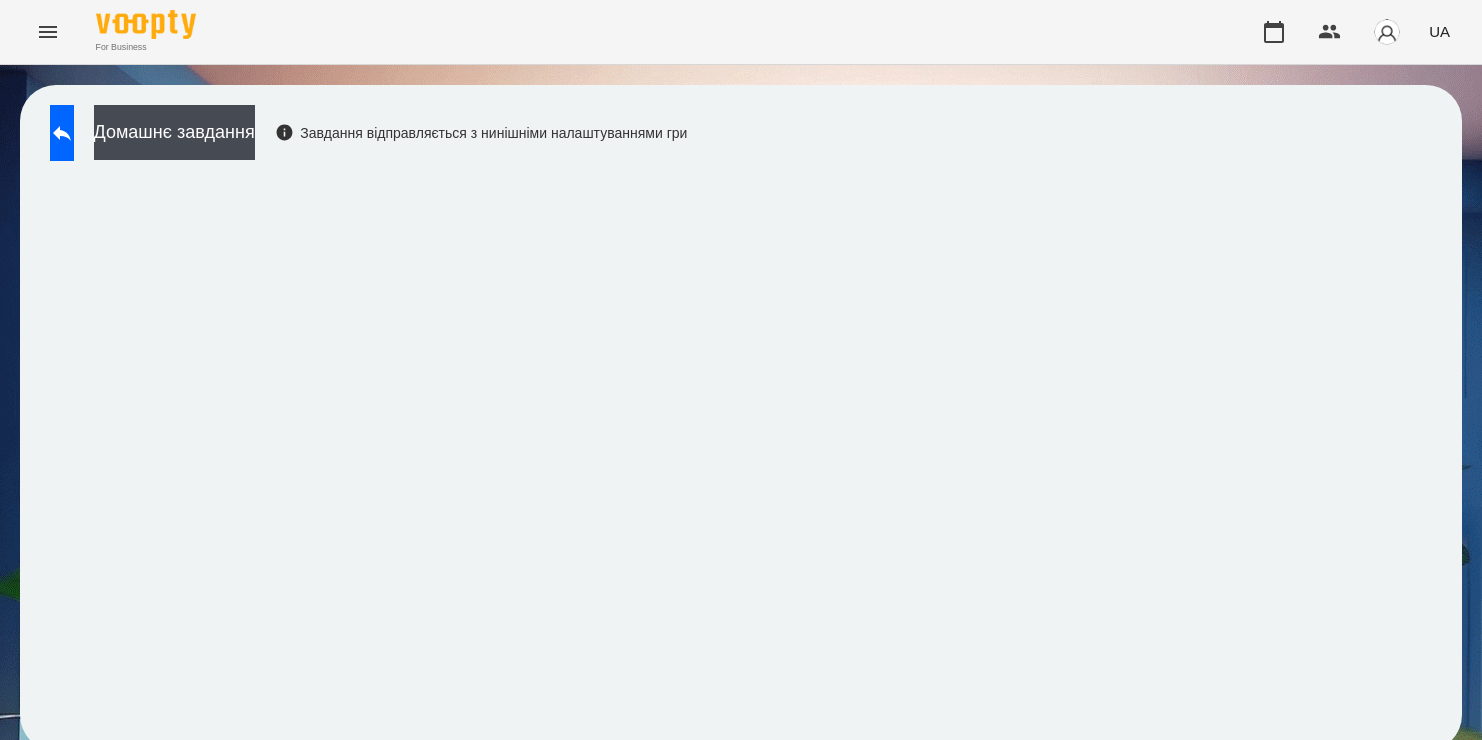 scroll, scrollTop: 0, scrollLeft: 0, axis: both 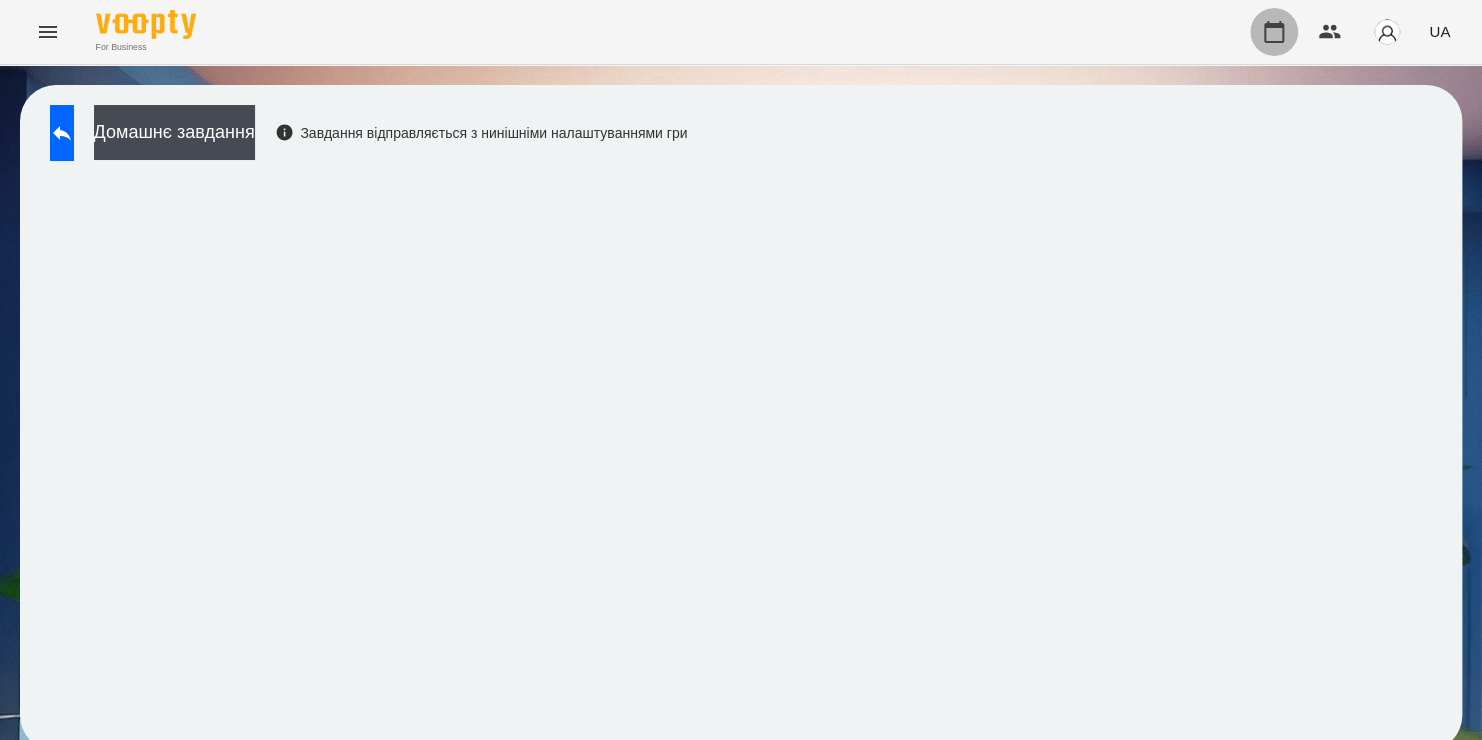 click 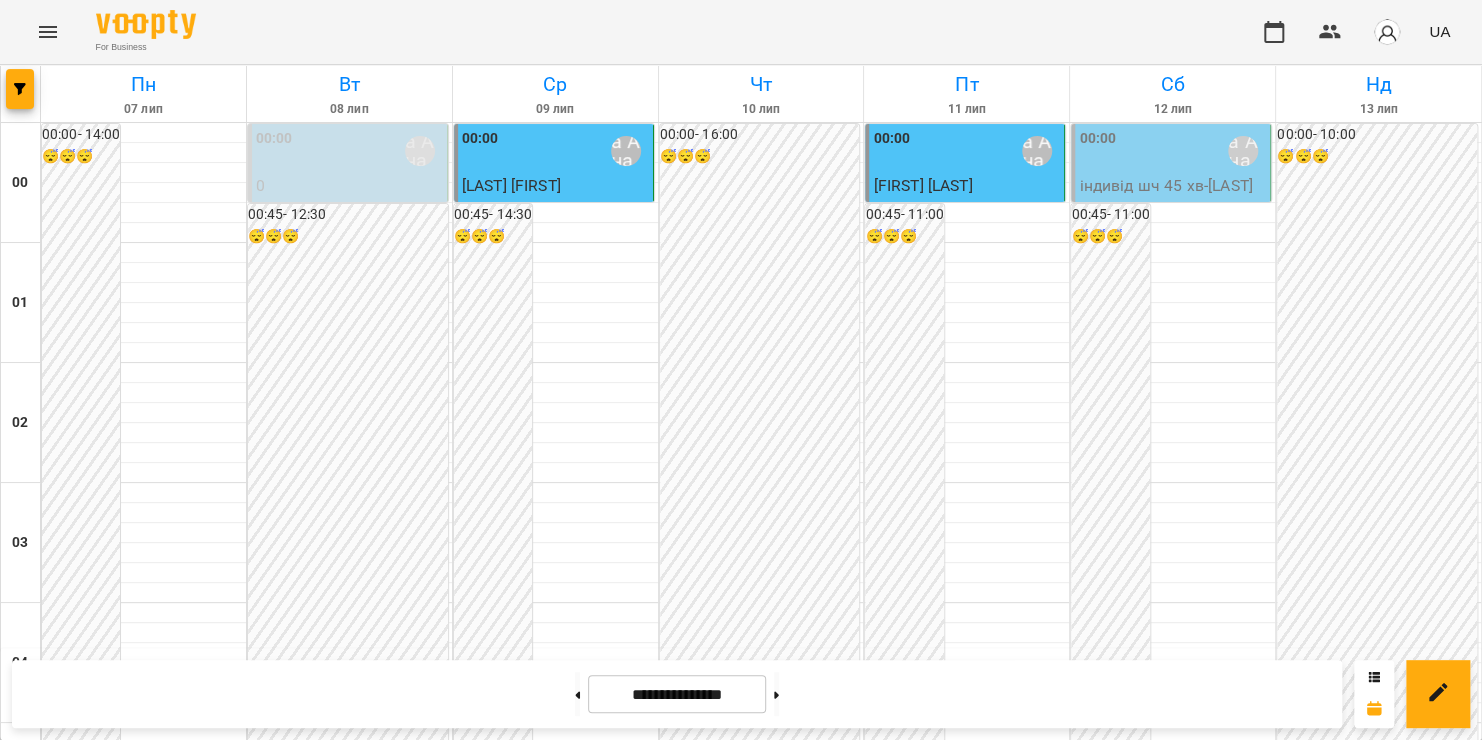 scroll, scrollTop: 1132, scrollLeft: 0, axis: vertical 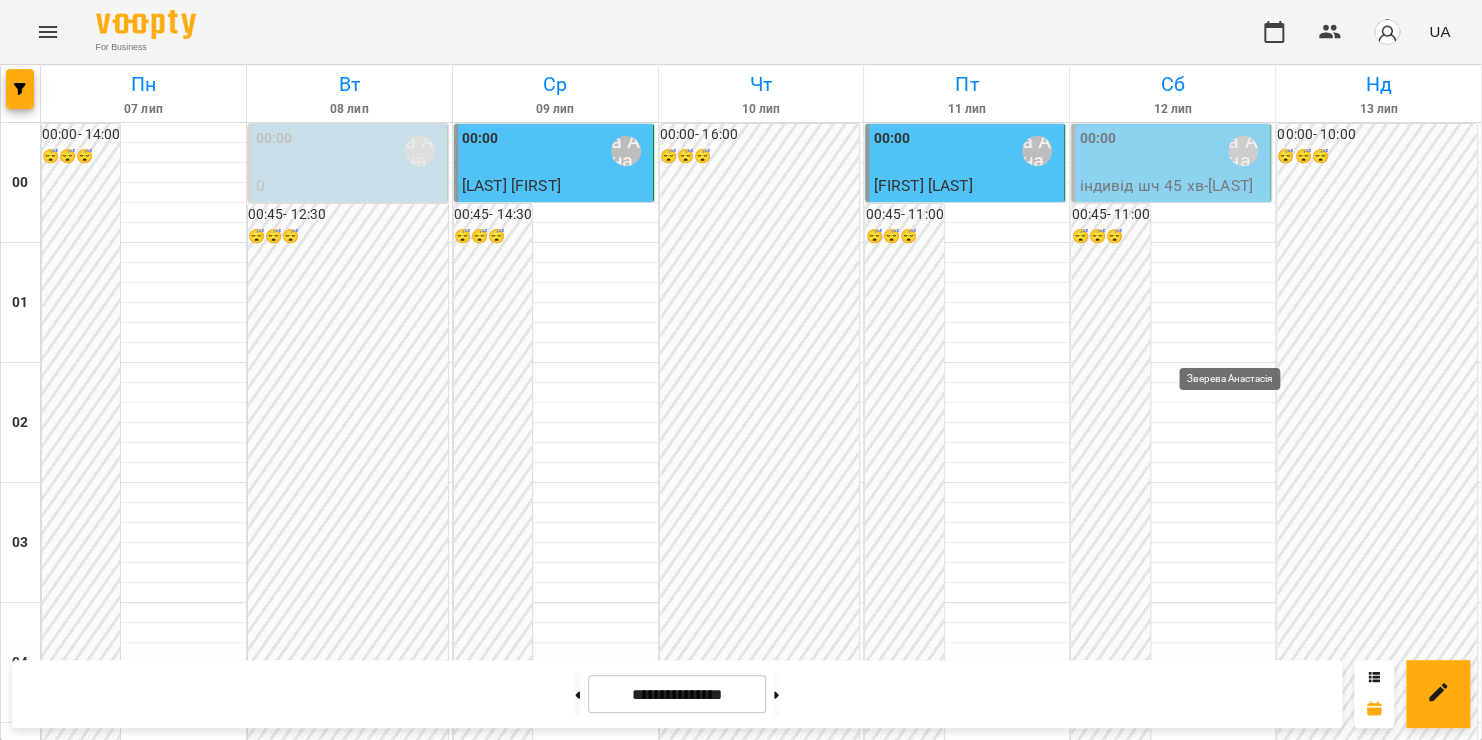 click on "Зверева Анастасія" at bounding box center [1243, 1471] 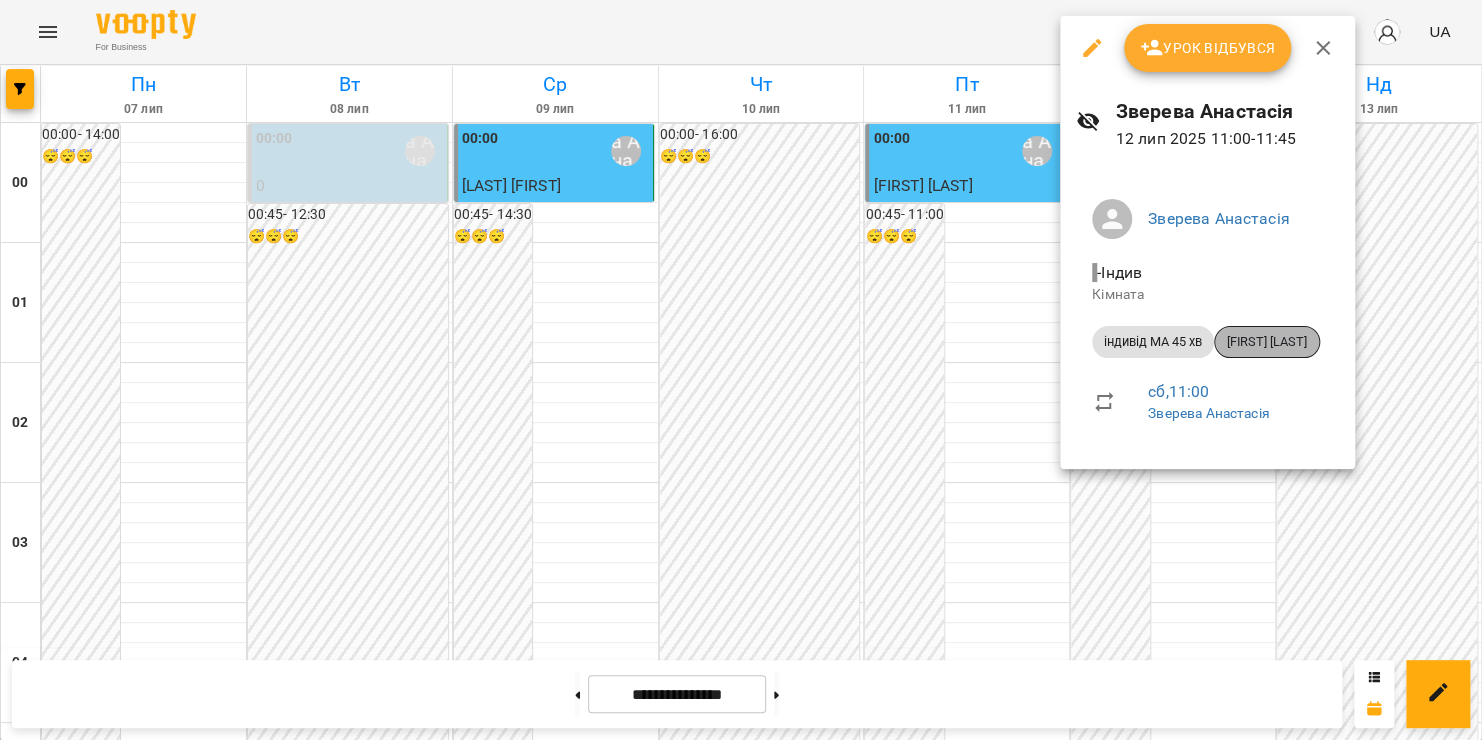 click on "[FIRST] [LAST]" at bounding box center [1267, 342] 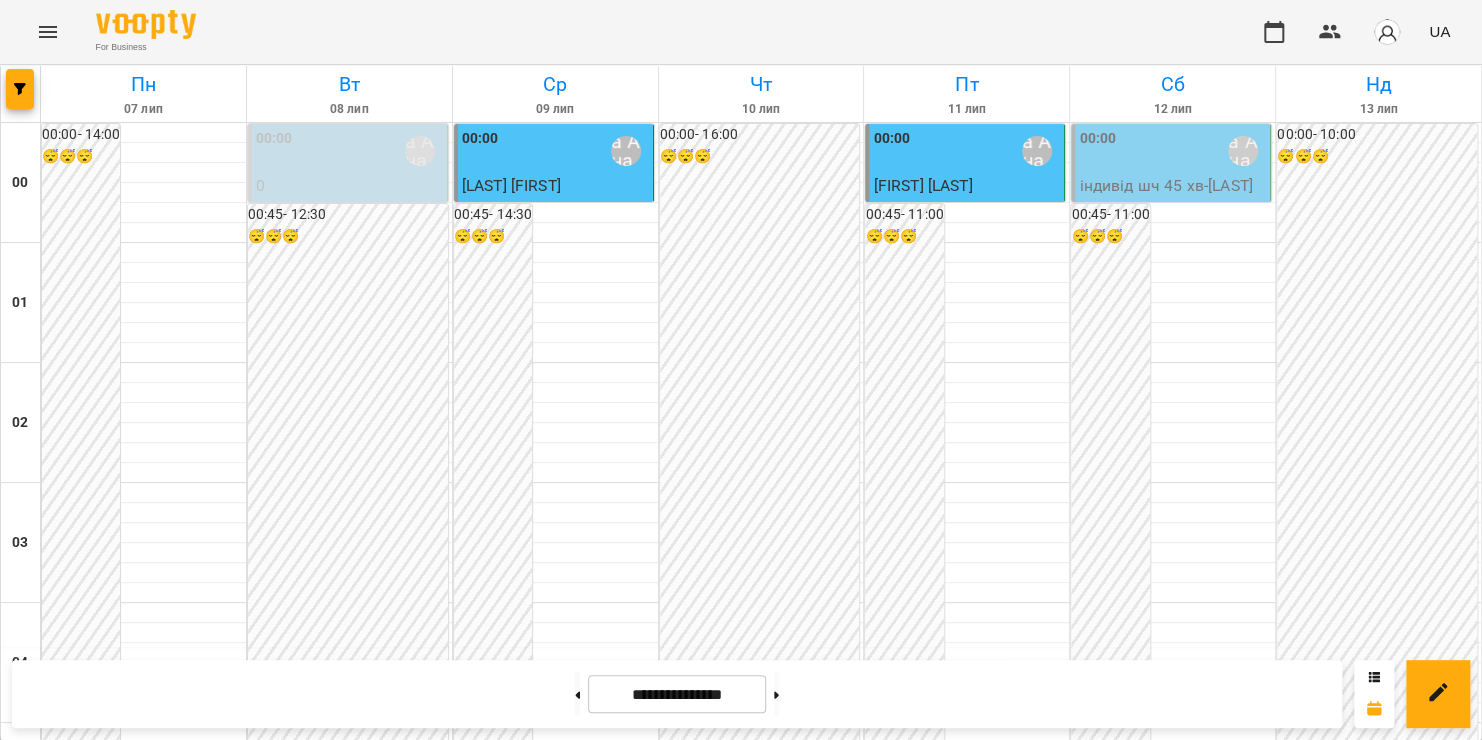 scroll, scrollTop: 0, scrollLeft: 0, axis: both 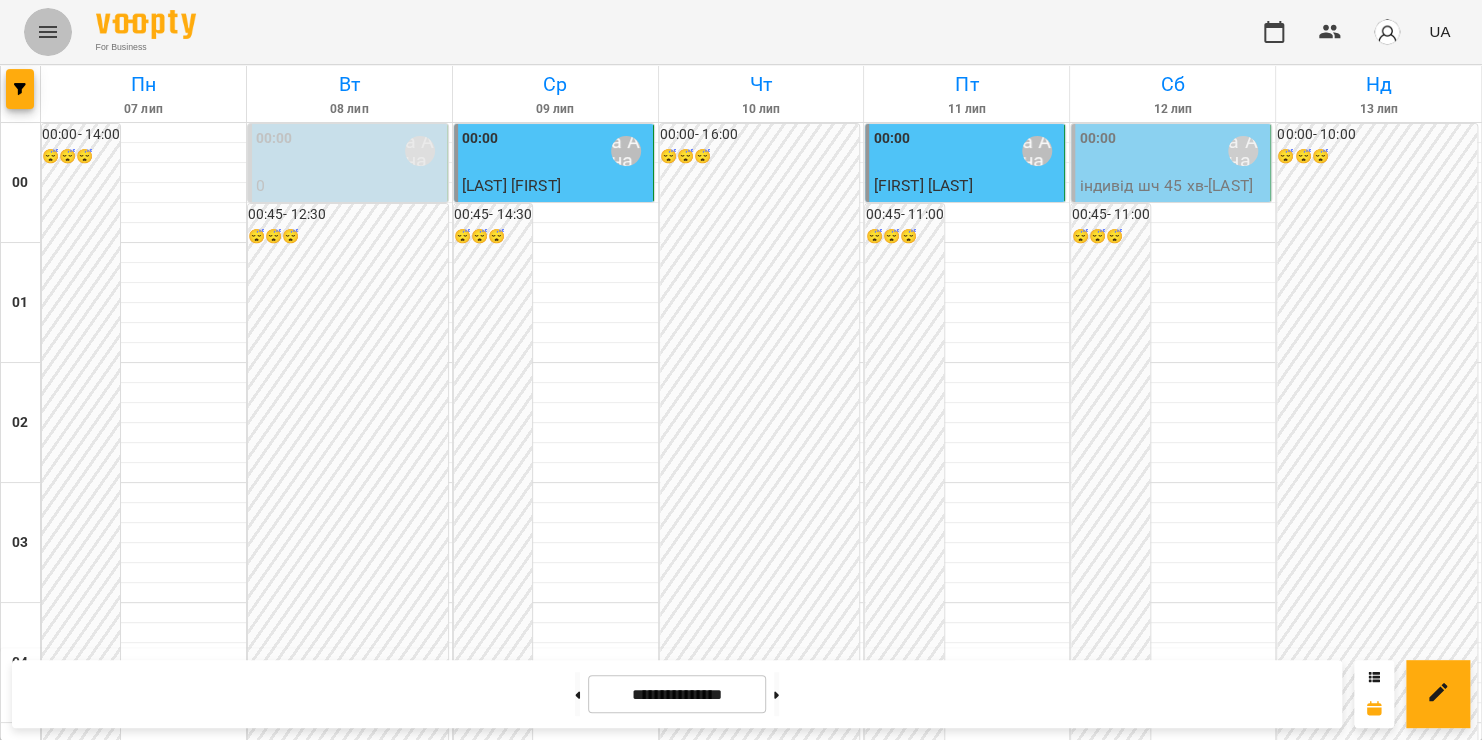 click 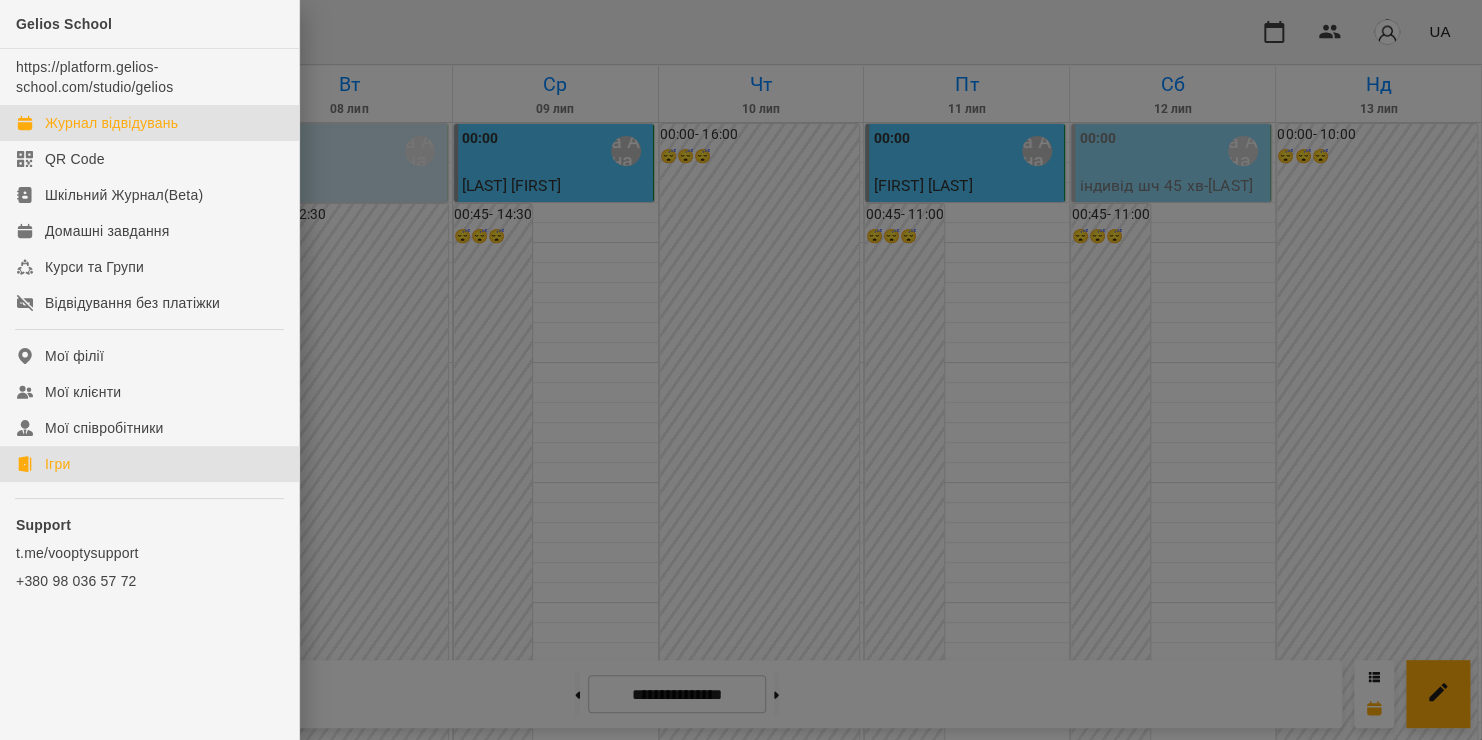 click on "Ігри" 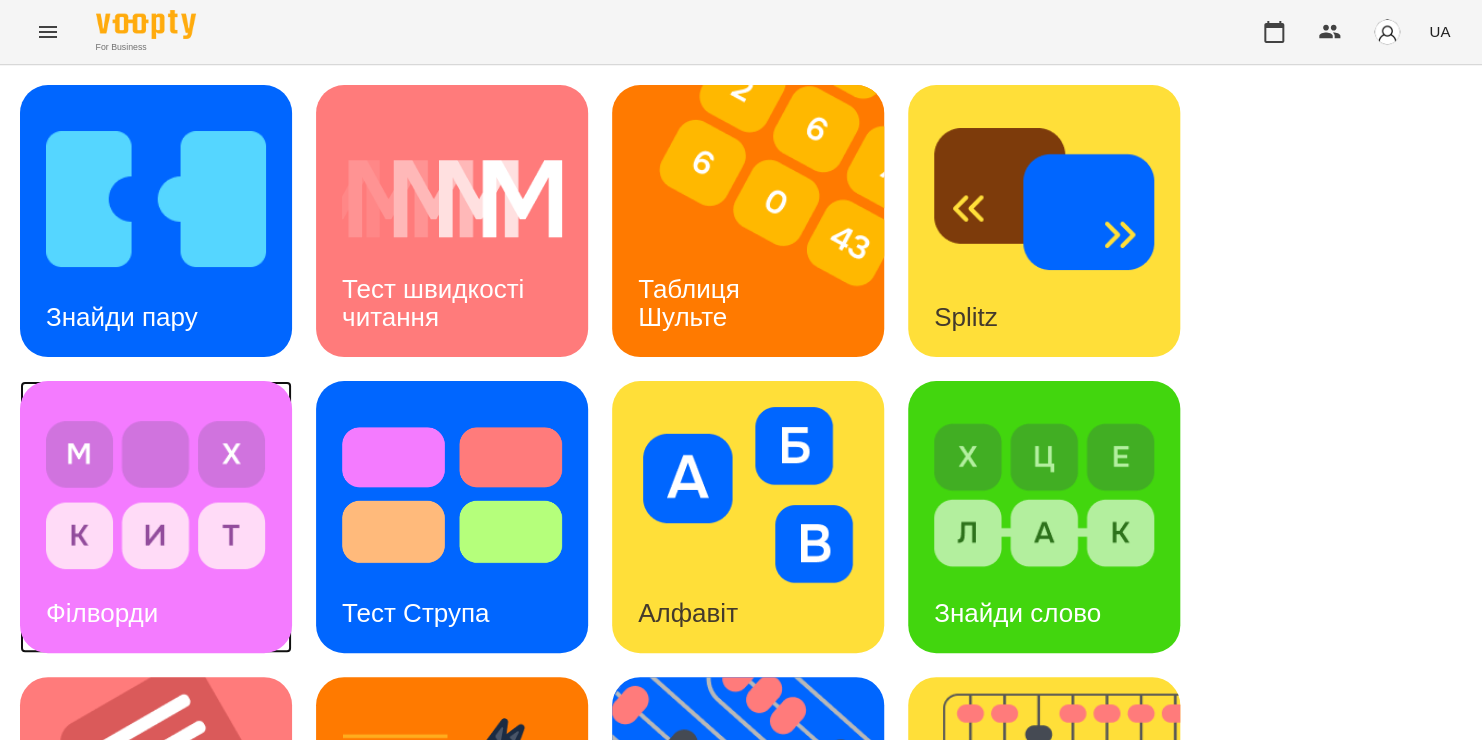 click on "Філворди" at bounding box center (156, 517) 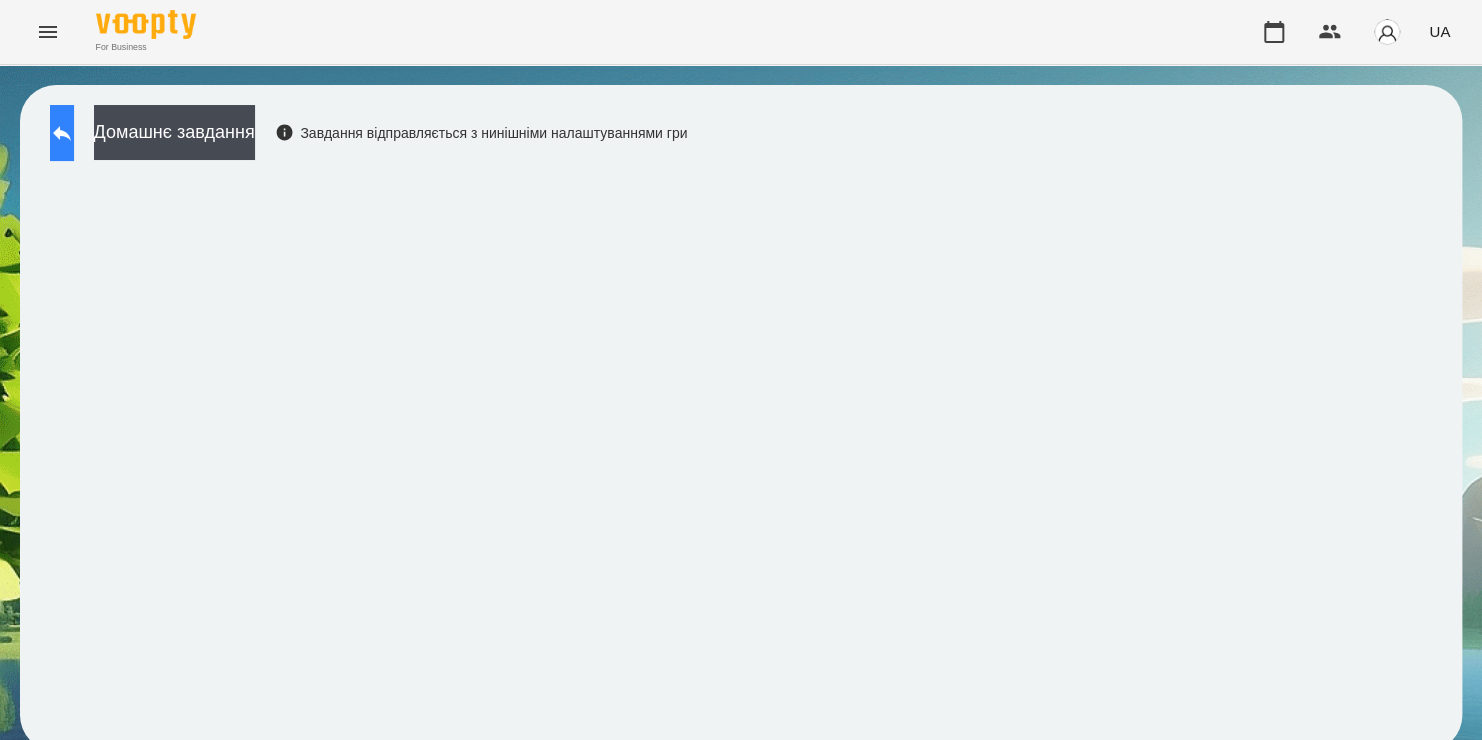 click at bounding box center [62, 133] 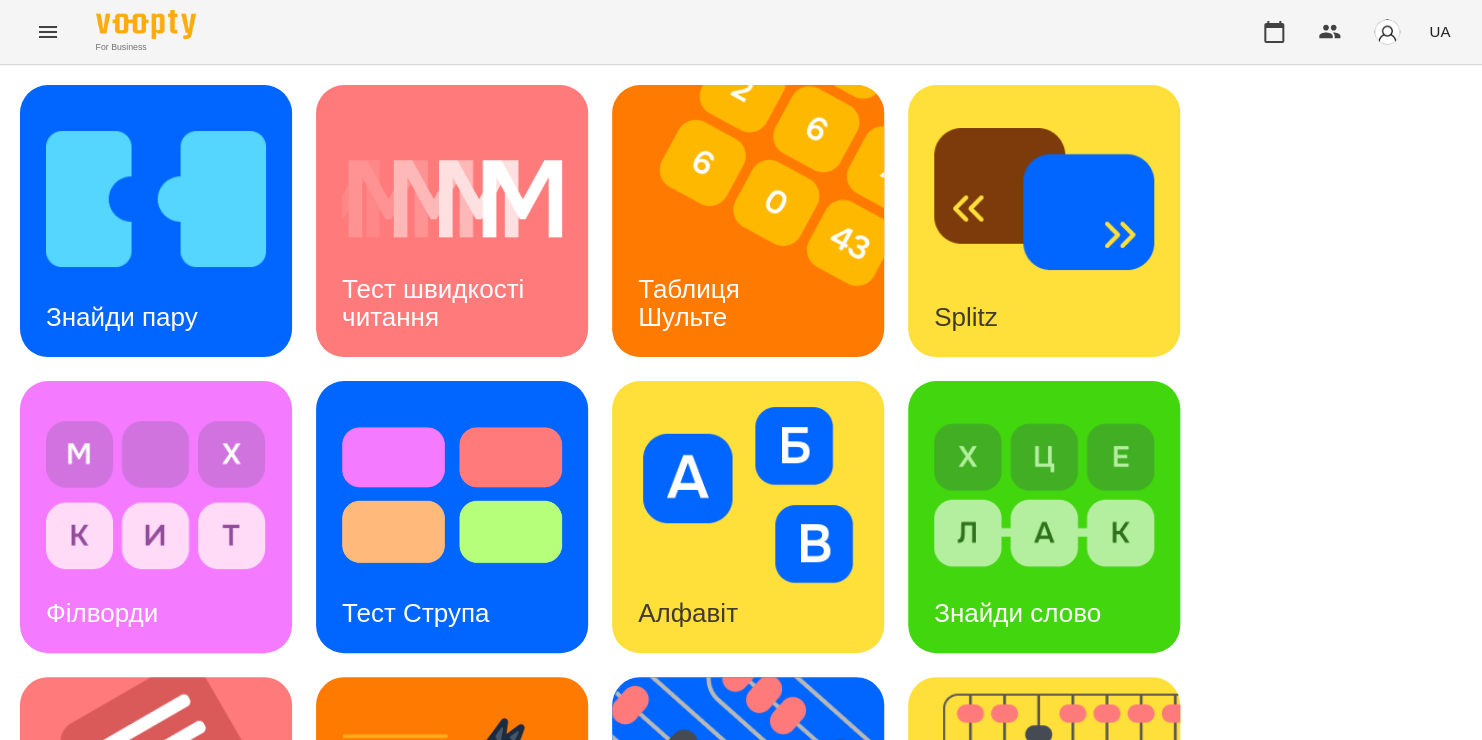 scroll, scrollTop: 338, scrollLeft: 0, axis: vertical 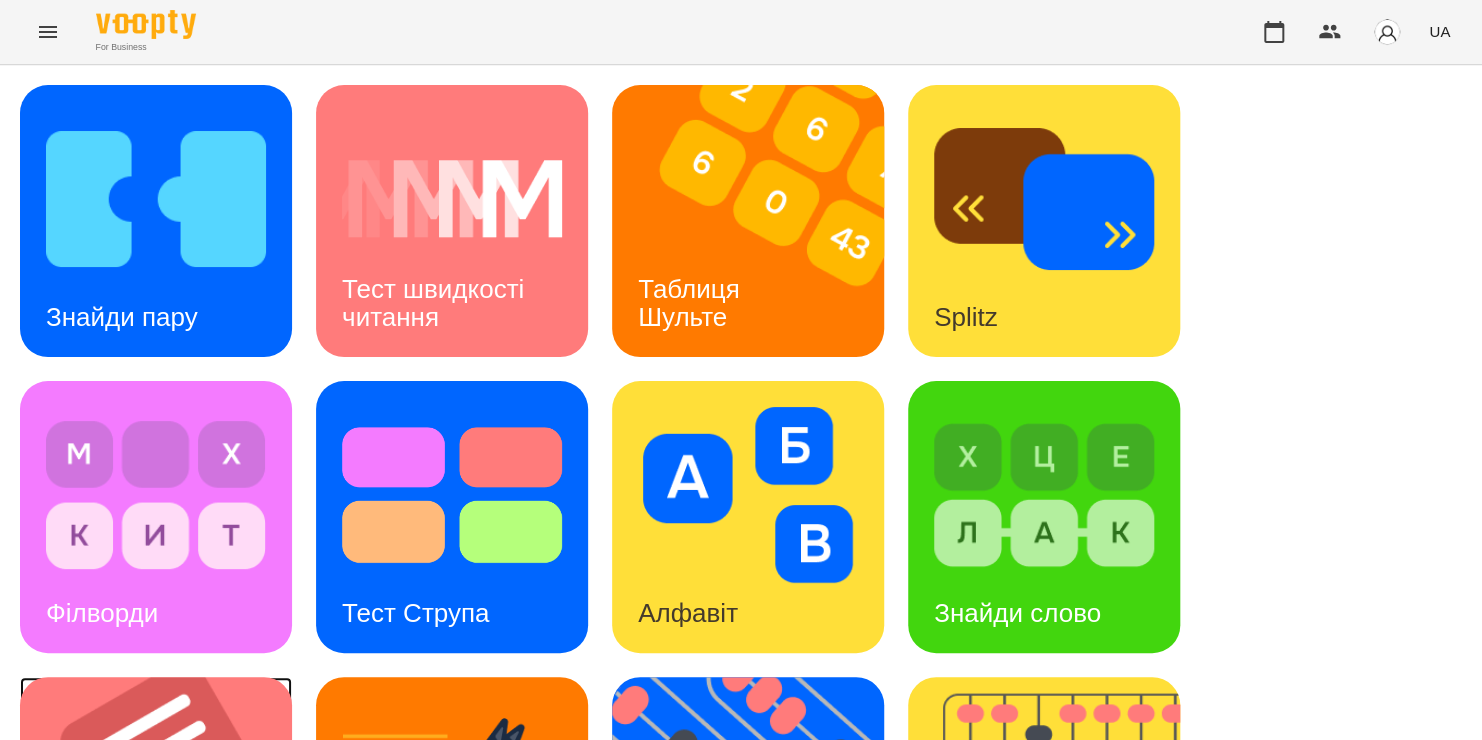 click at bounding box center [168, 813] 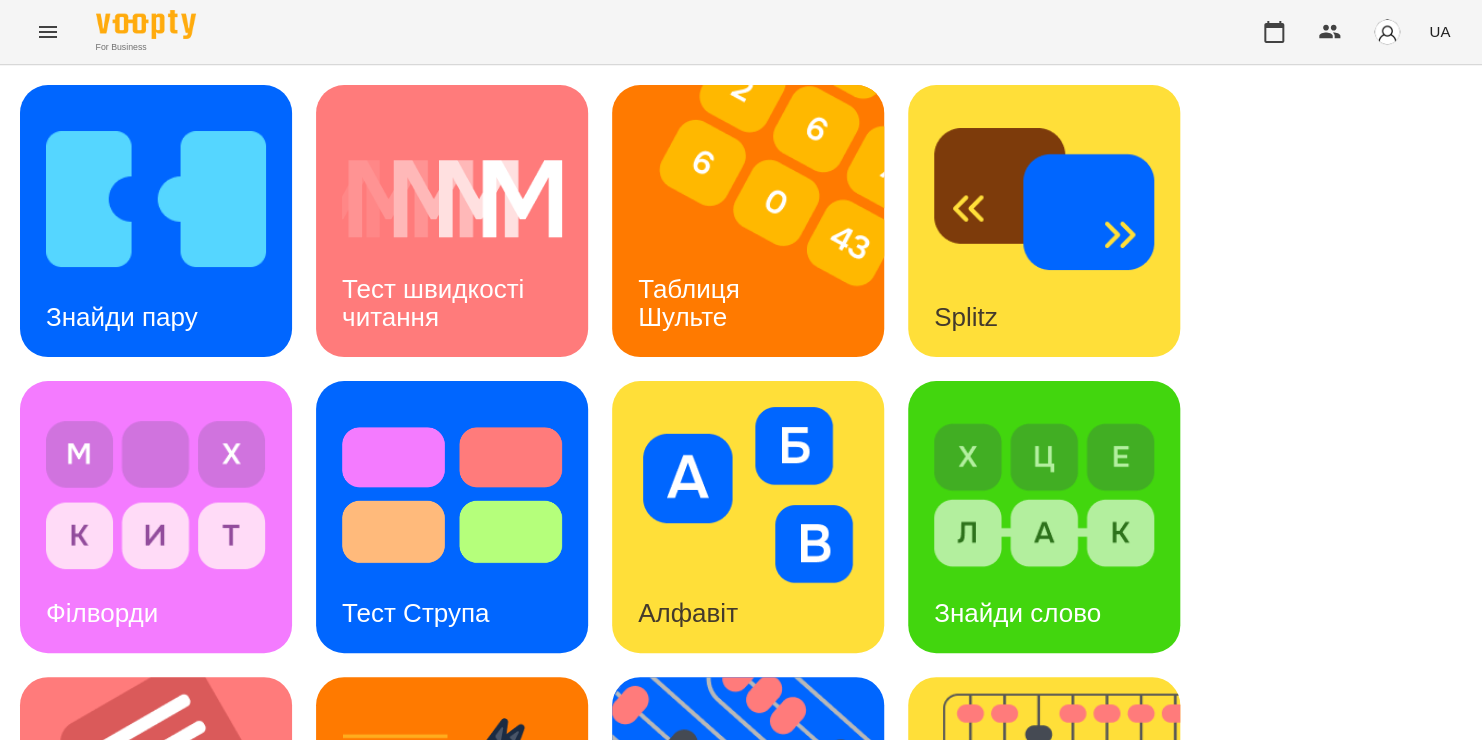 scroll, scrollTop: 0, scrollLeft: 0, axis: both 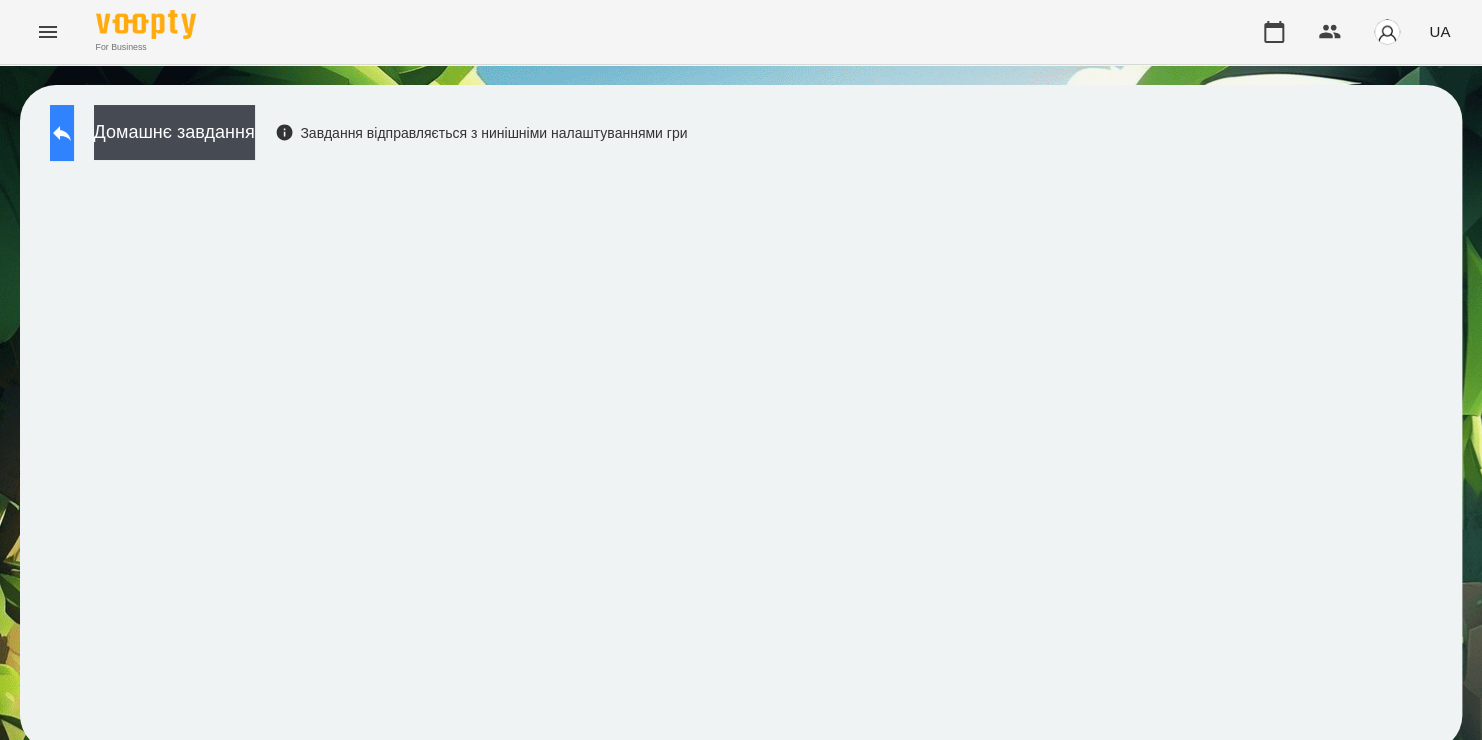 click 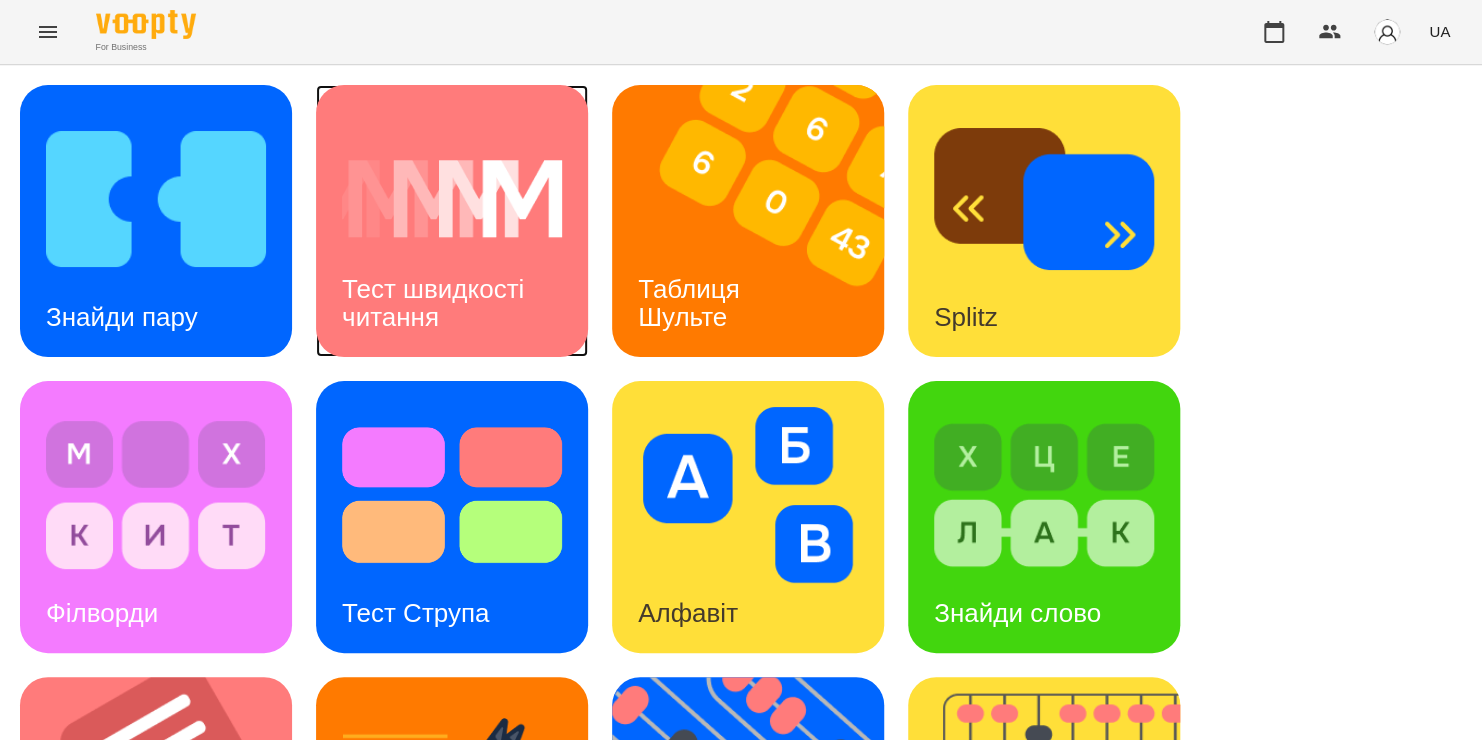 click on "Тест швидкості читання" at bounding box center (452, 303) 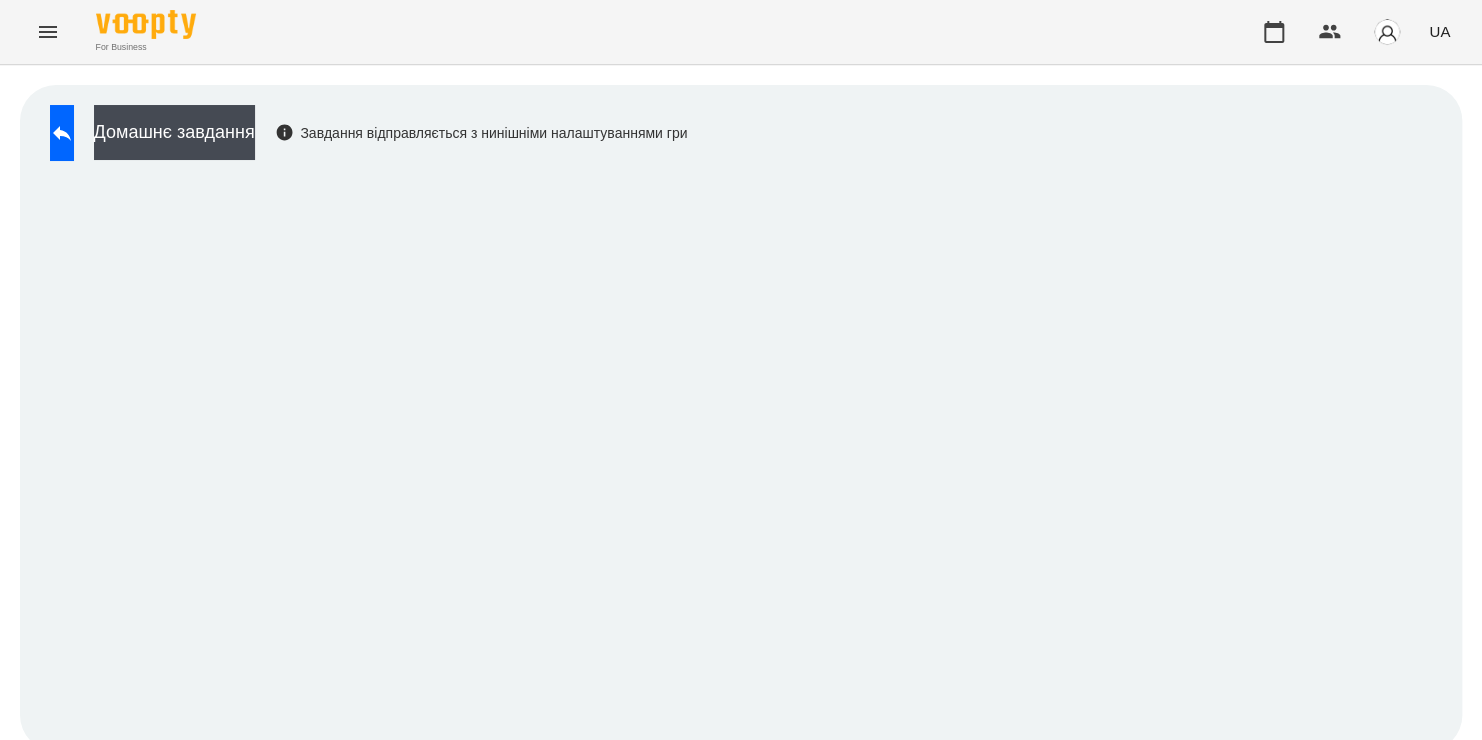scroll, scrollTop: 11, scrollLeft: 0, axis: vertical 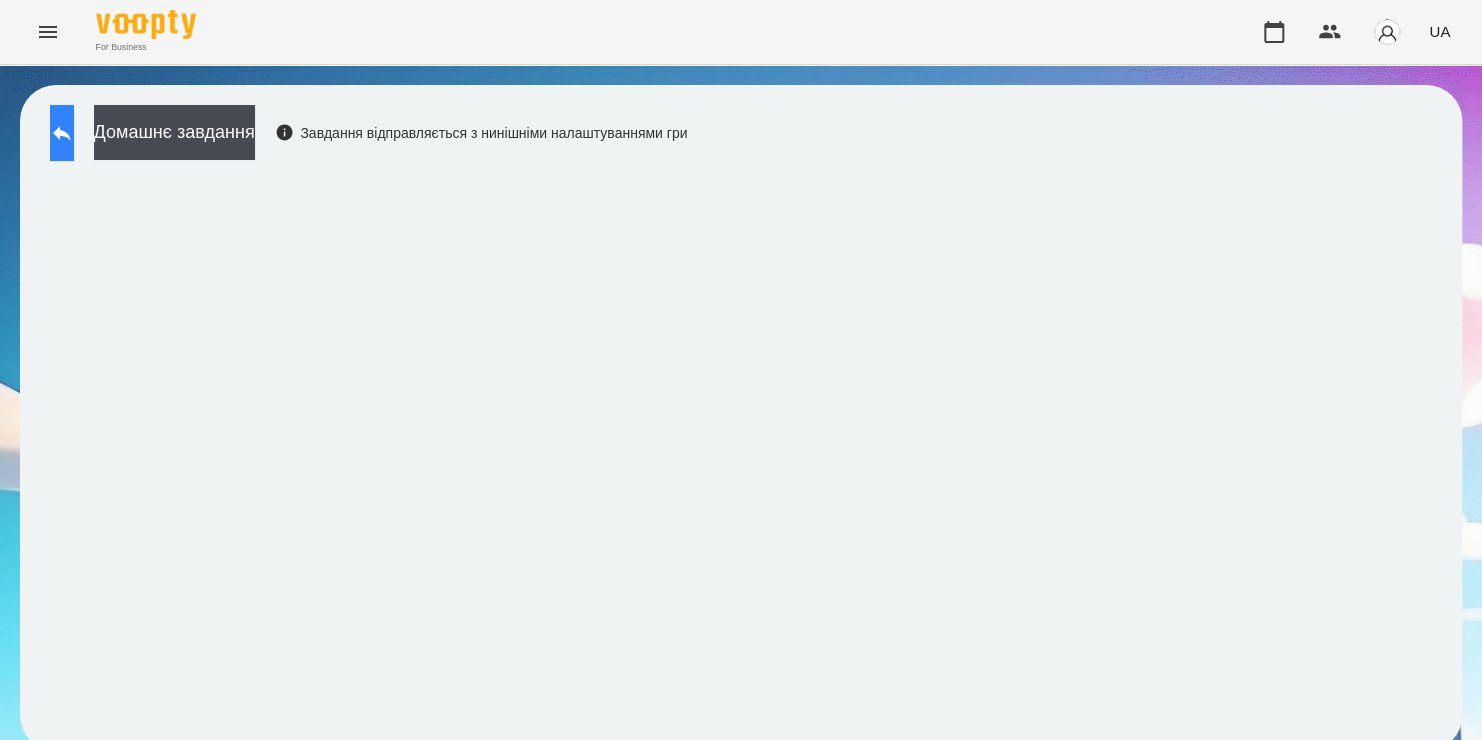 click 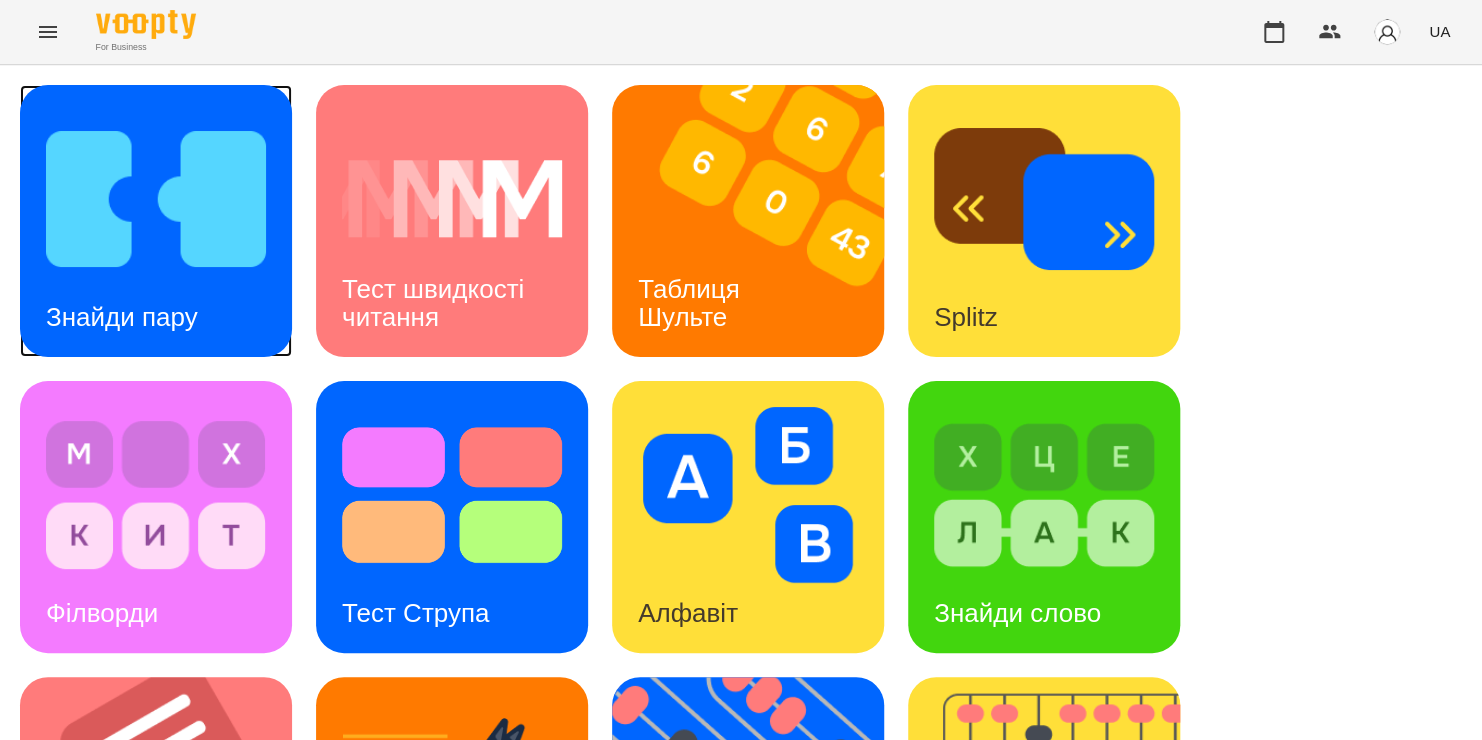click at bounding box center [156, 199] 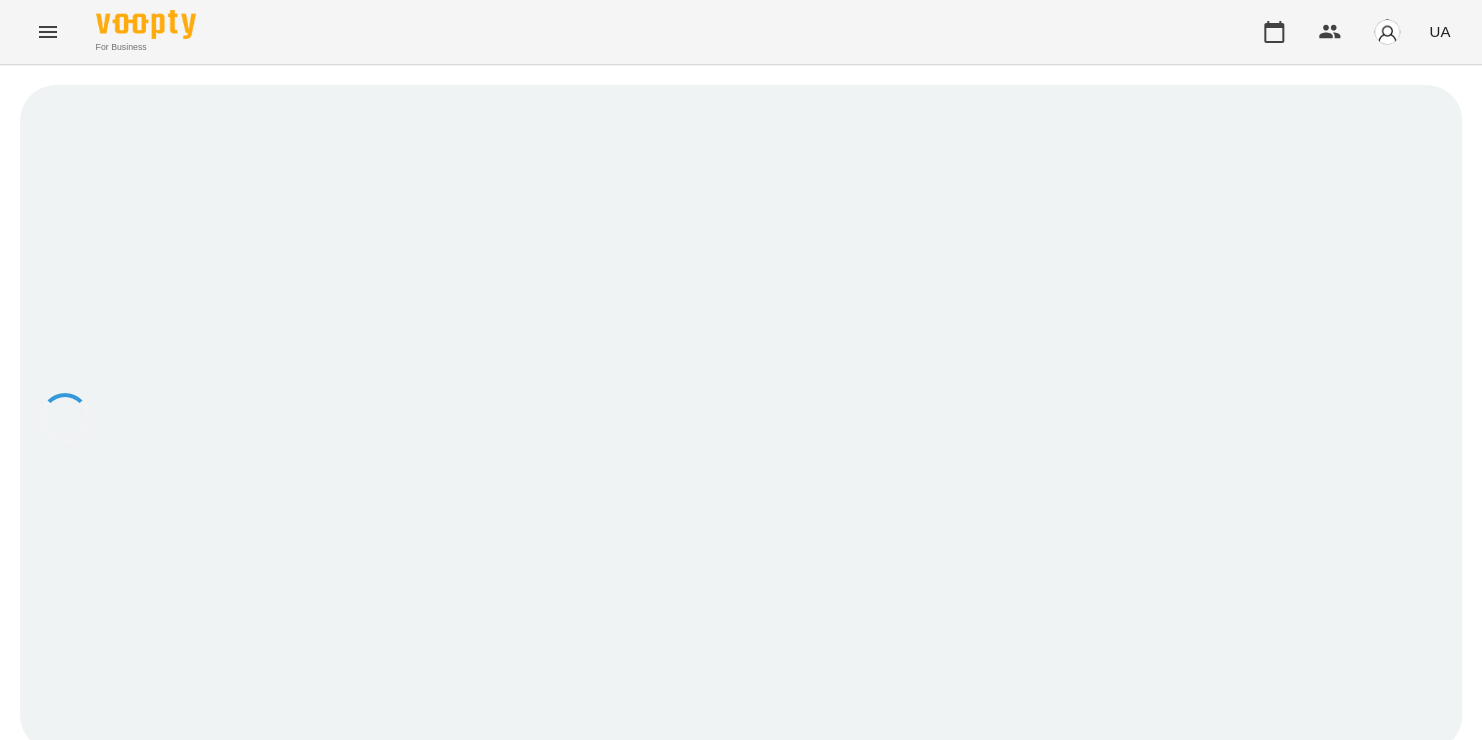 scroll, scrollTop: 0, scrollLeft: 0, axis: both 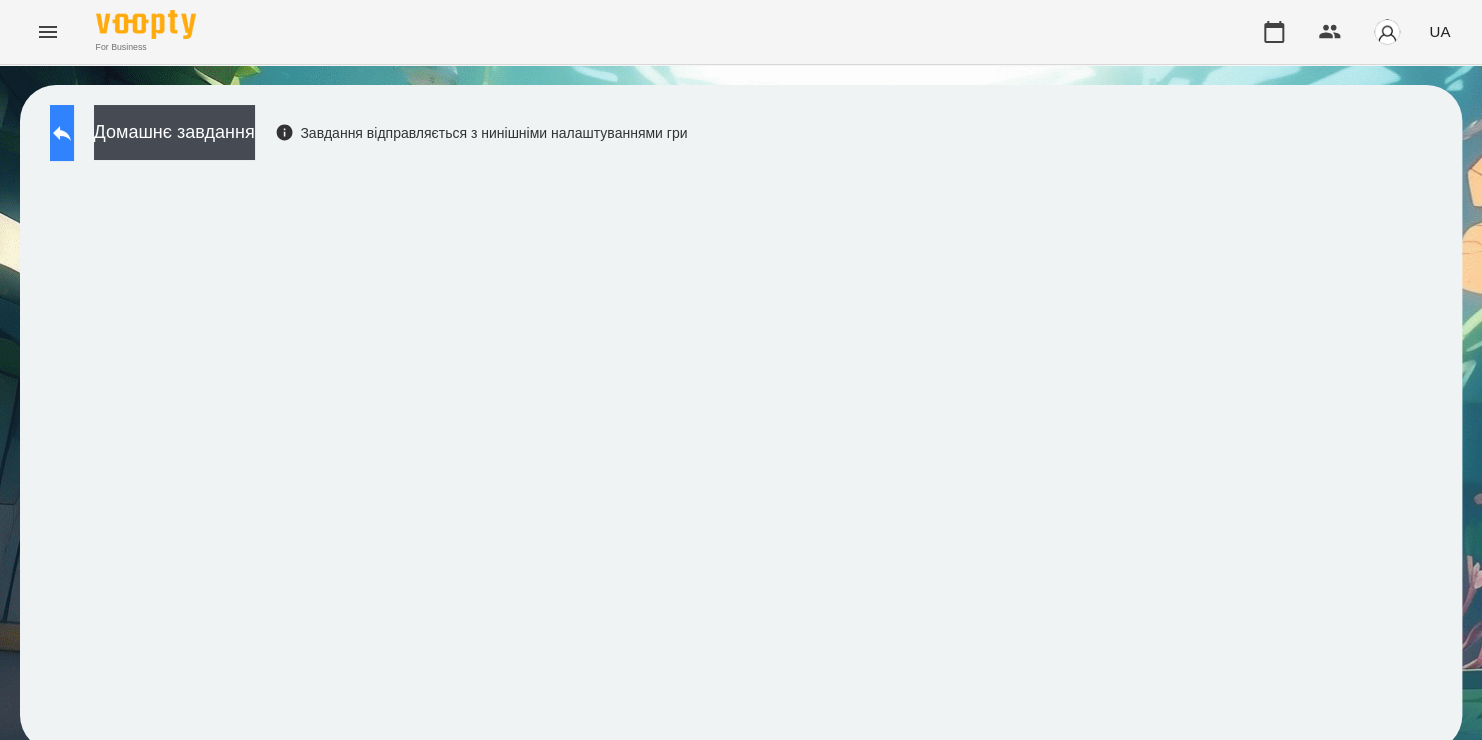 click at bounding box center [62, 133] 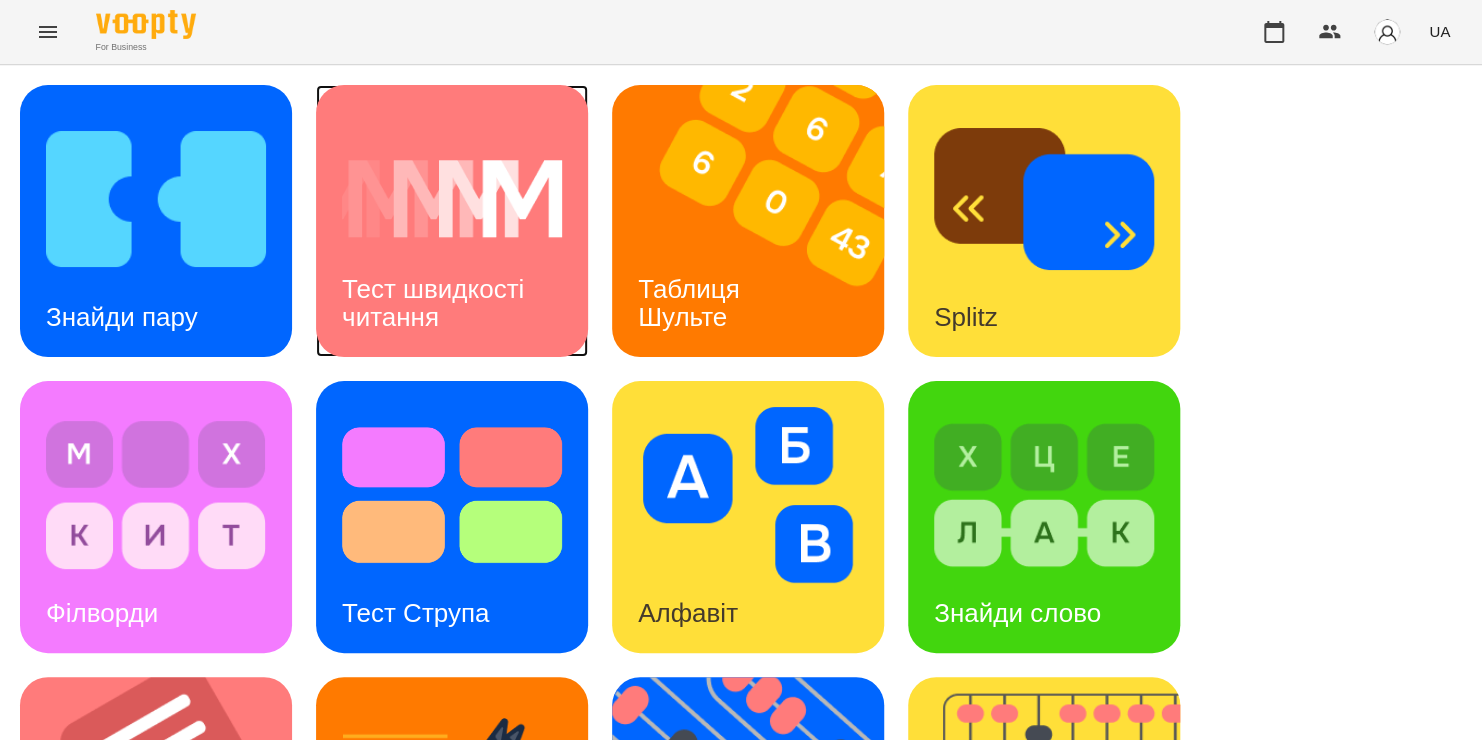 click at bounding box center [452, 199] 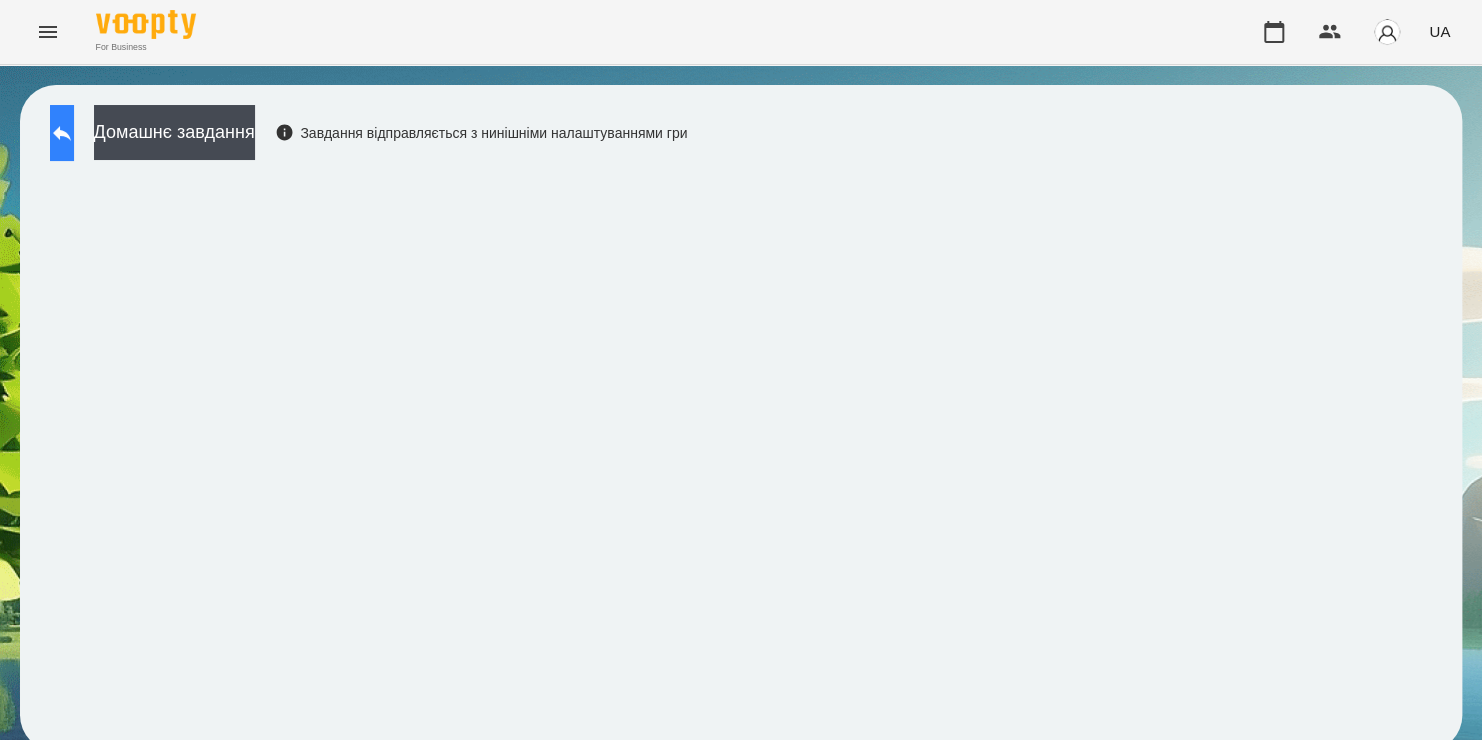 click 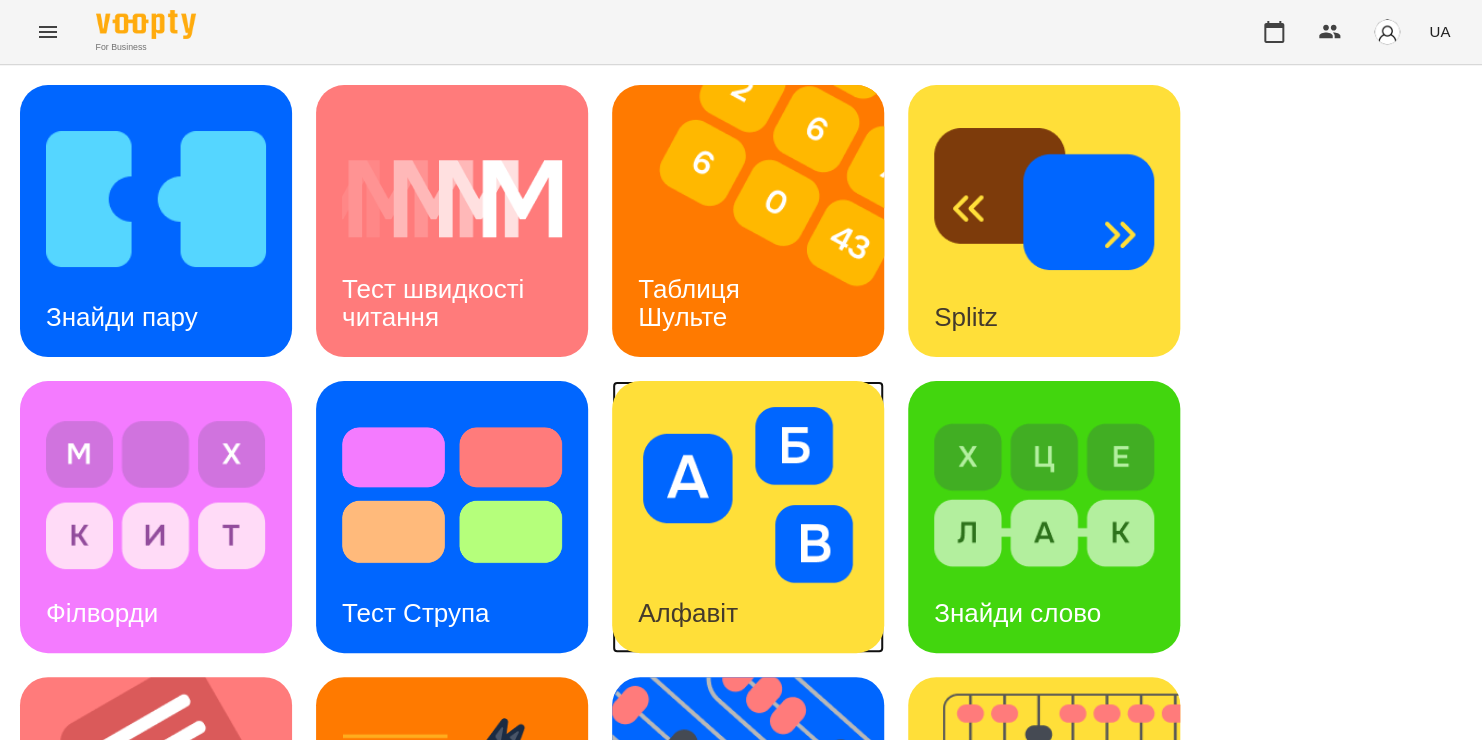 click at bounding box center (748, 495) 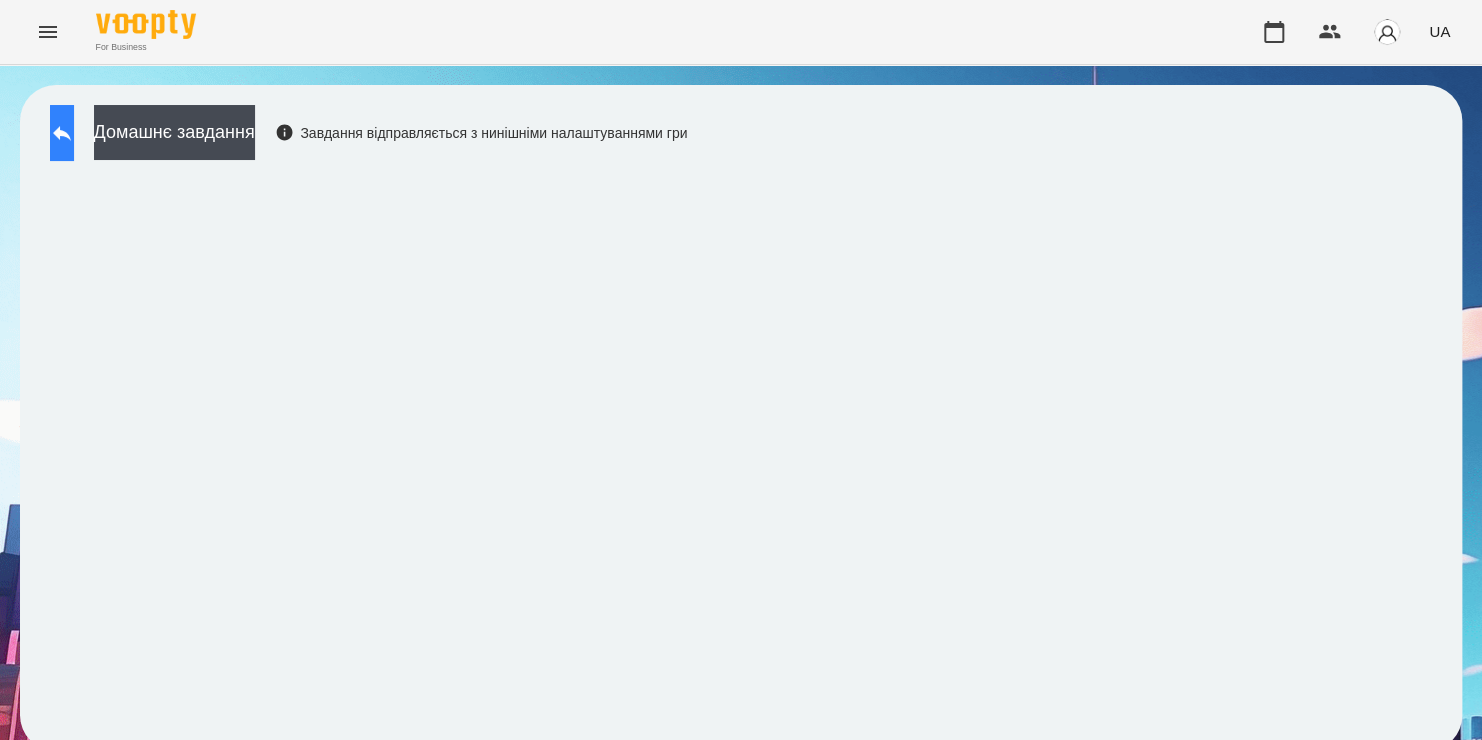 click 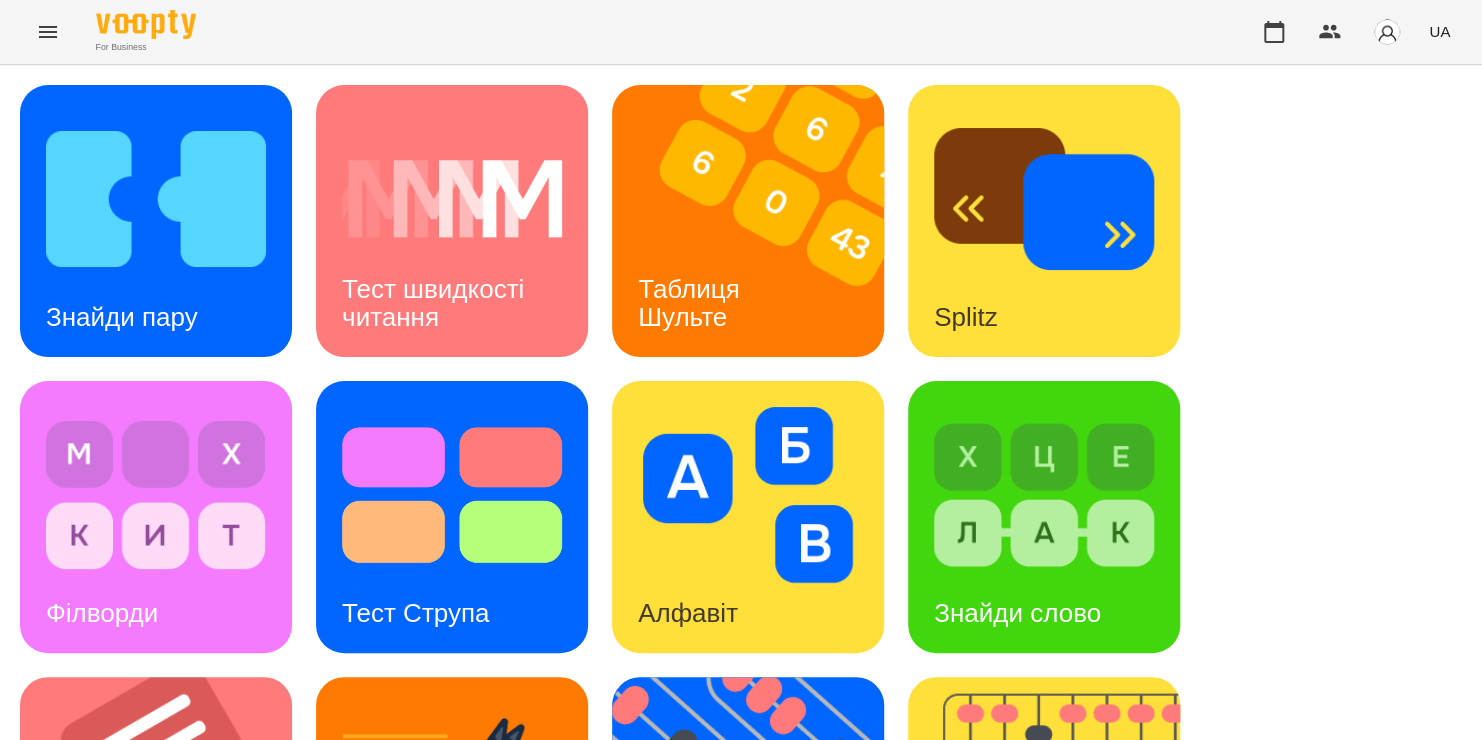 scroll, scrollTop: 528, scrollLeft: 0, axis: vertical 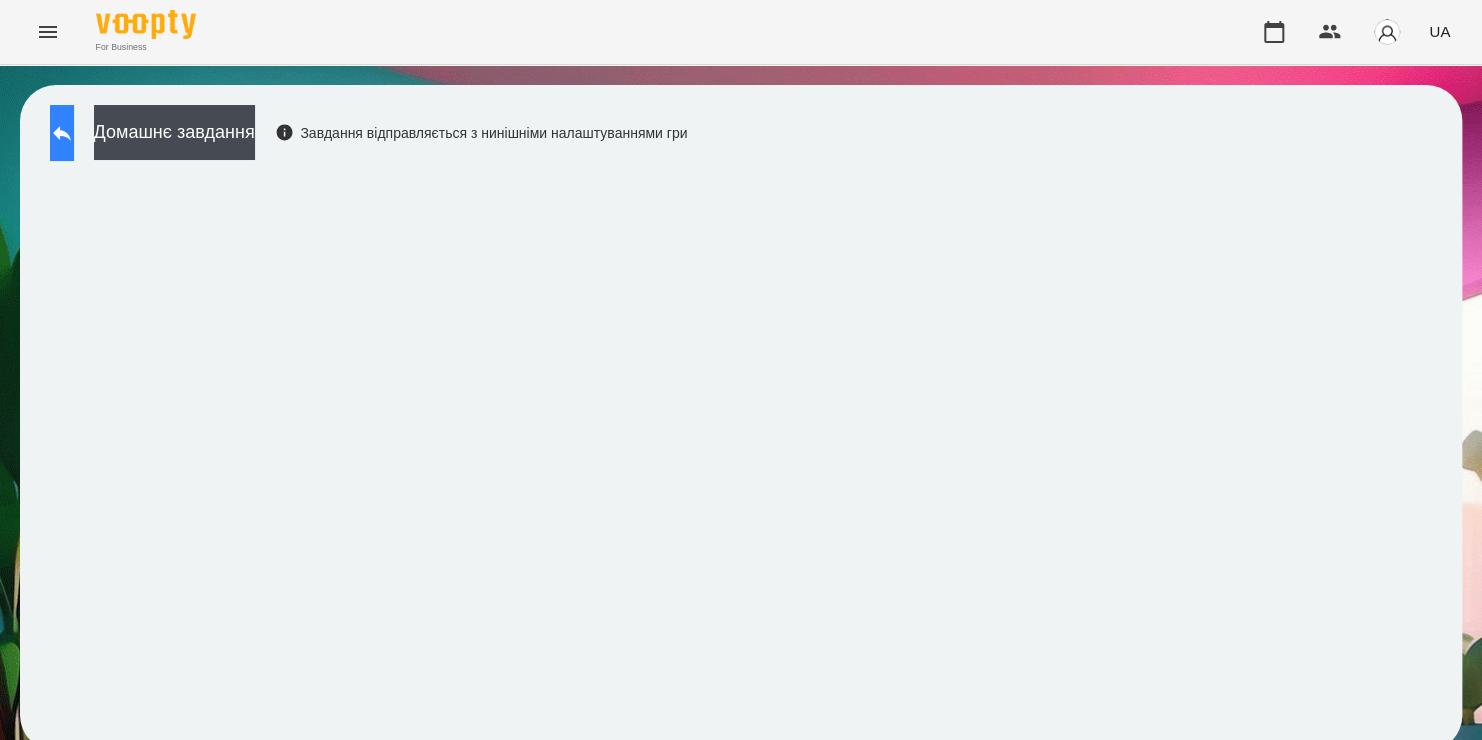 click 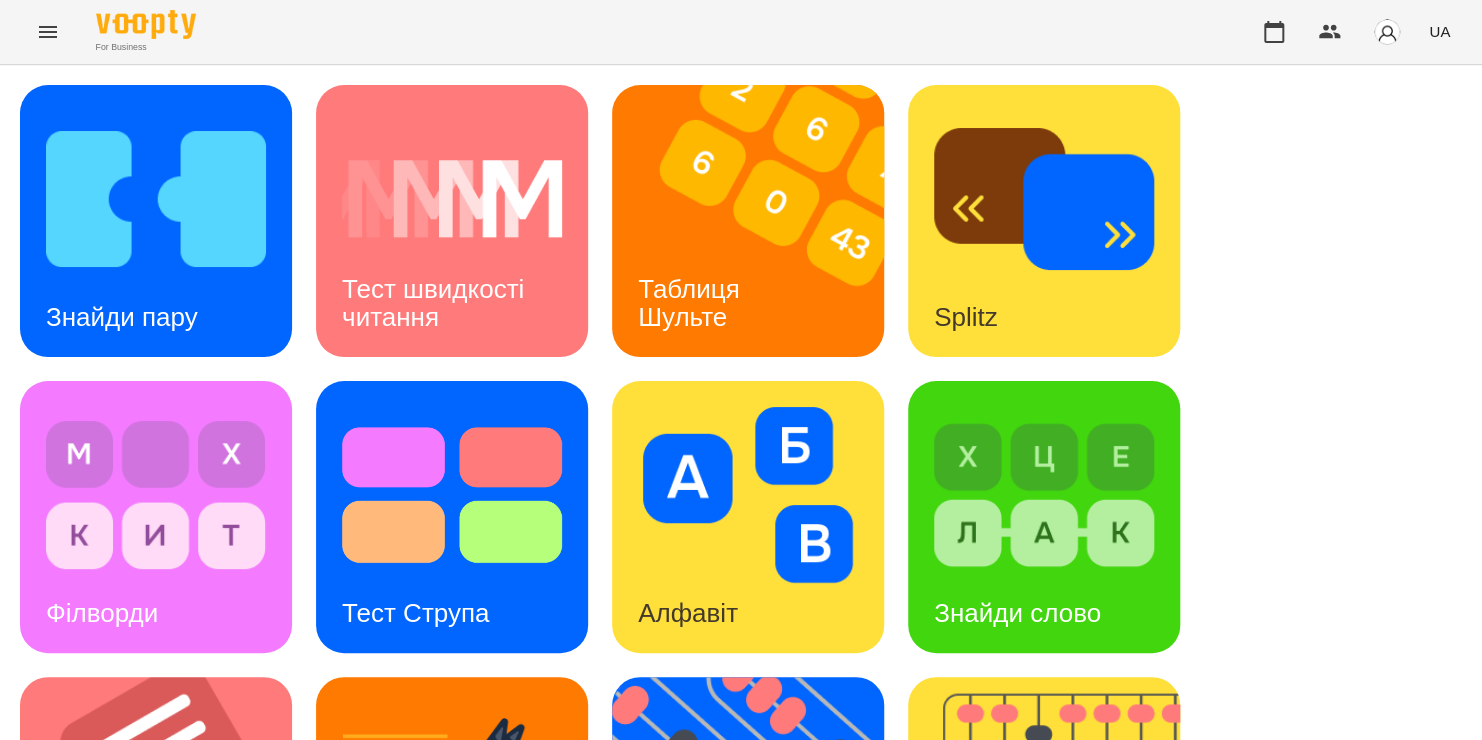 scroll, scrollTop: 364, scrollLeft: 0, axis: vertical 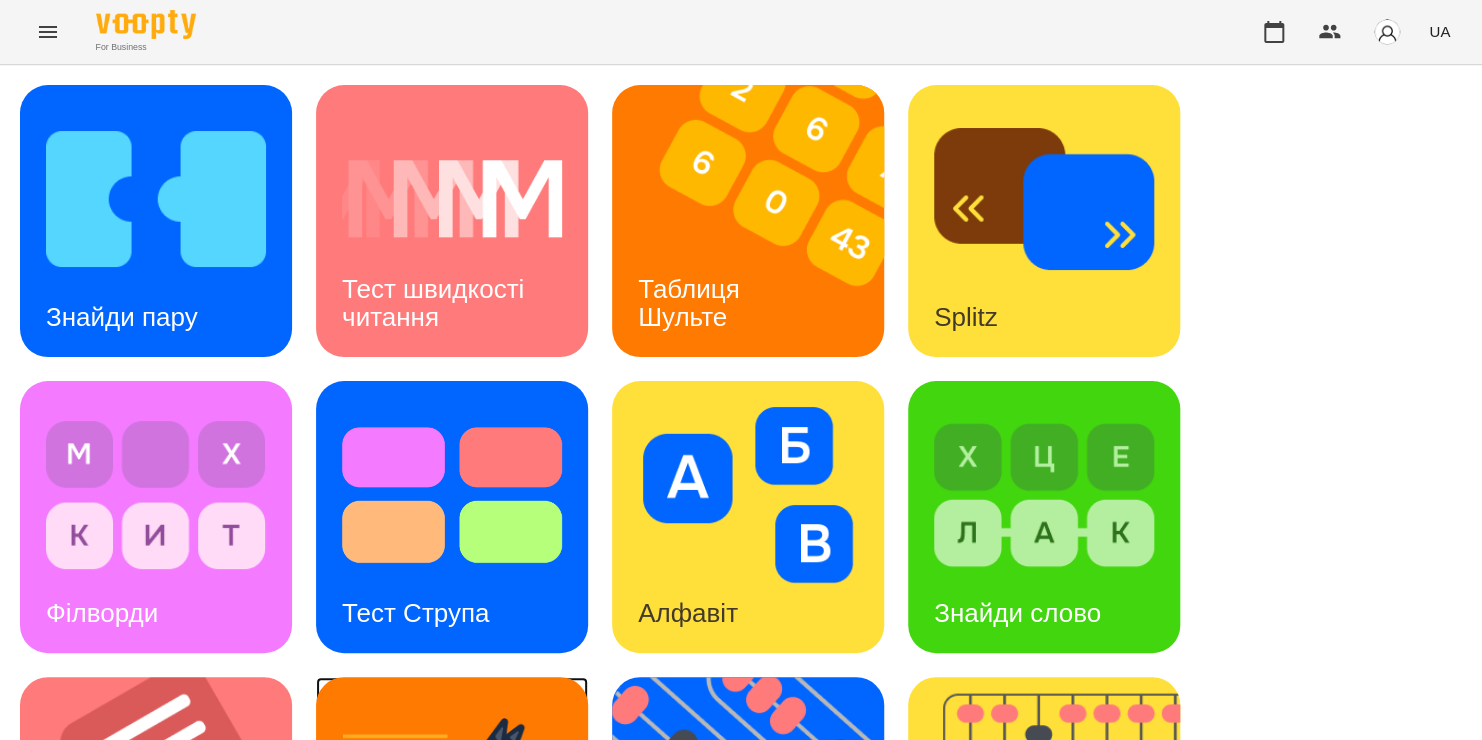 click at bounding box center (452, 791) 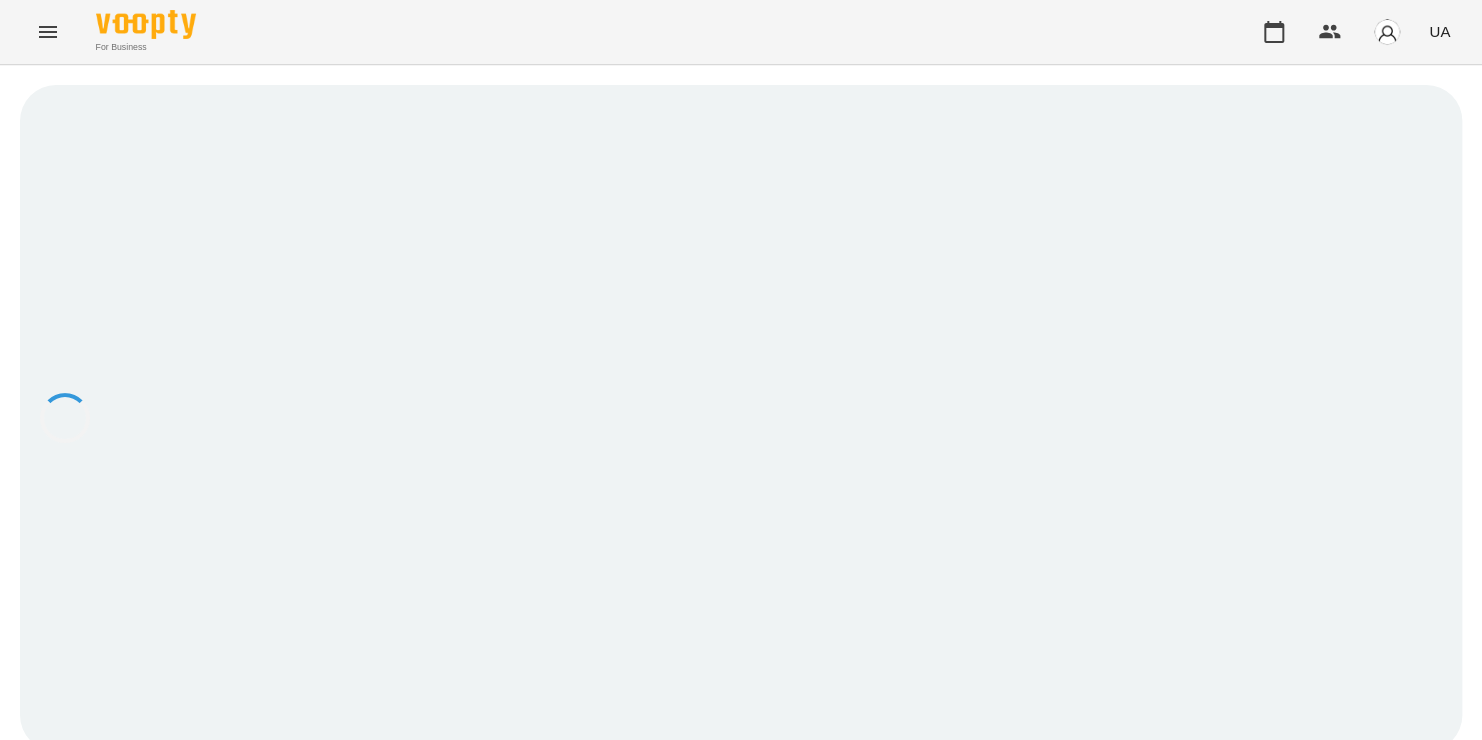 scroll, scrollTop: 0, scrollLeft: 0, axis: both 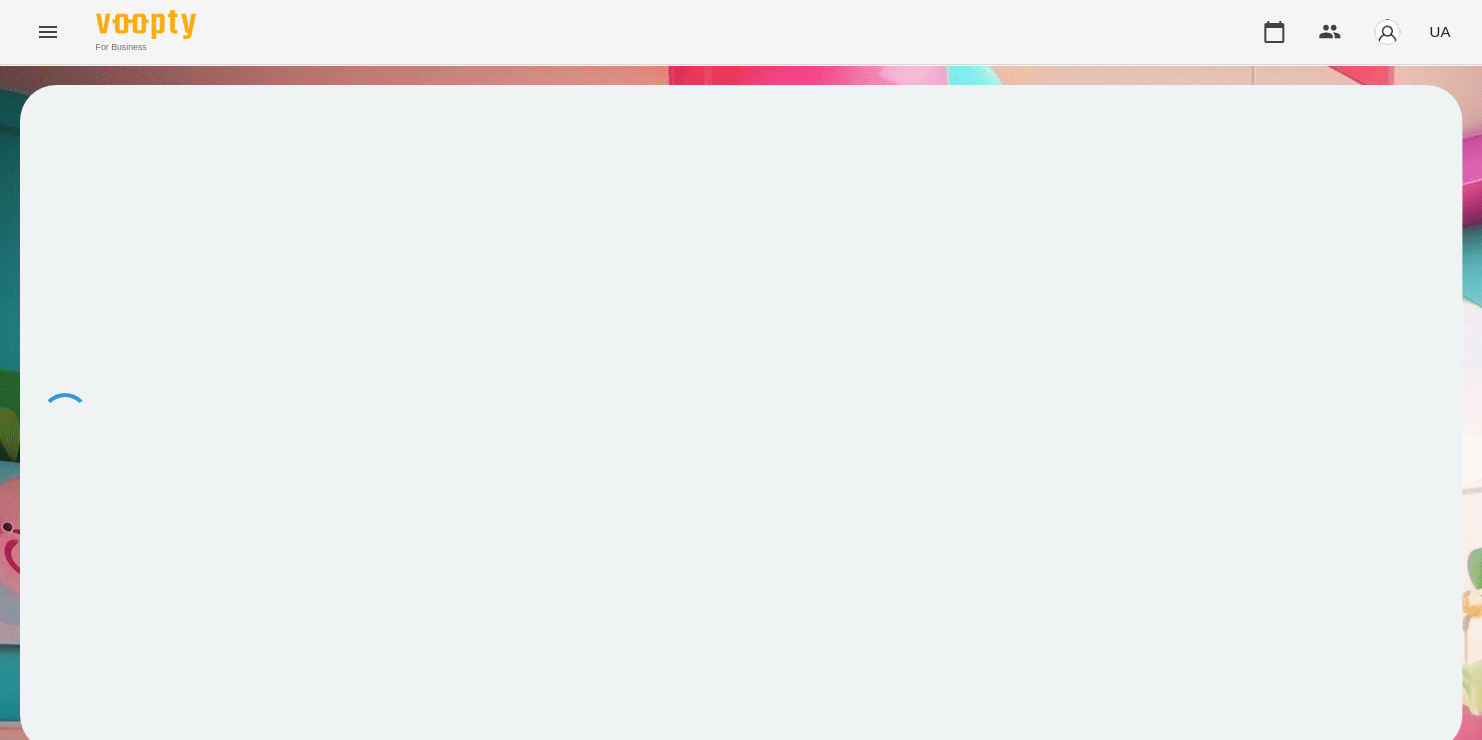 click at bounding box center (741, 418) 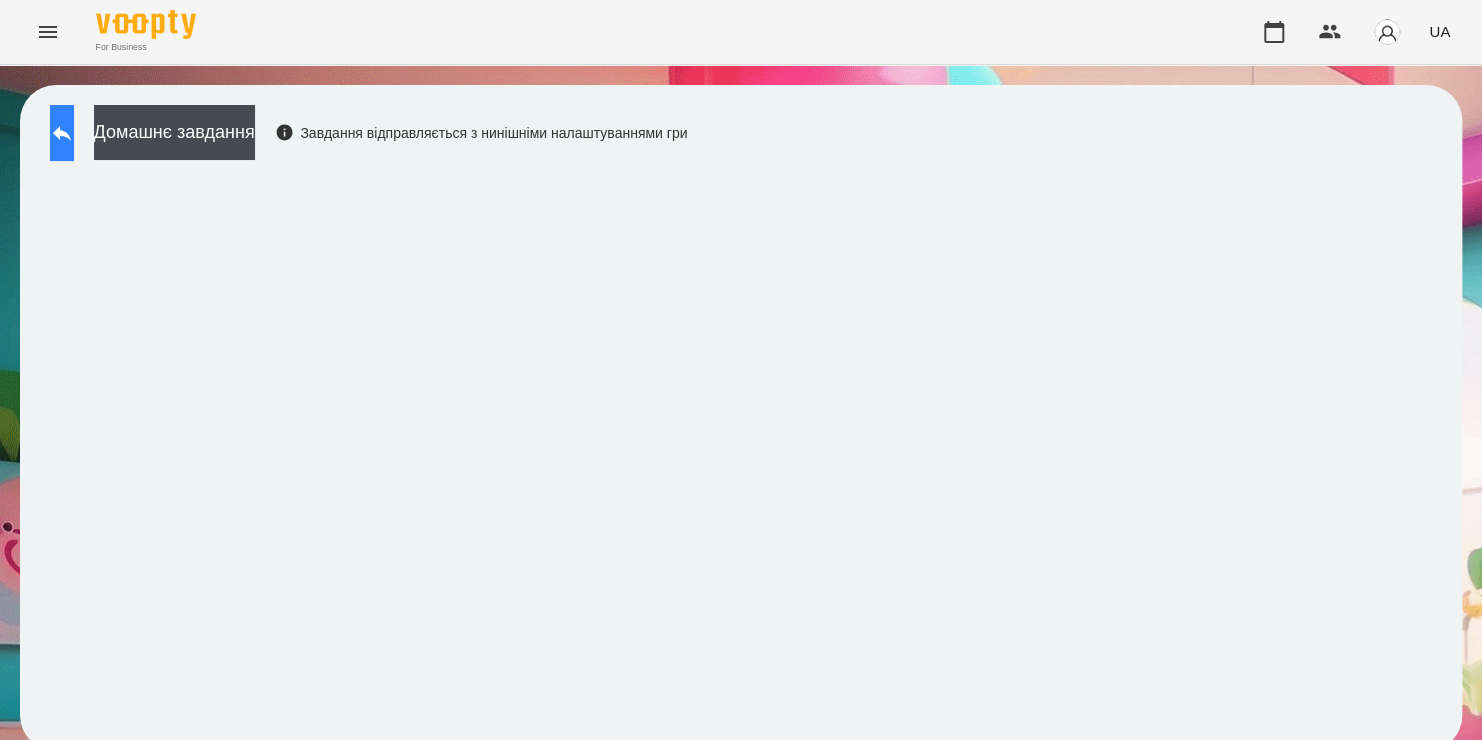 click 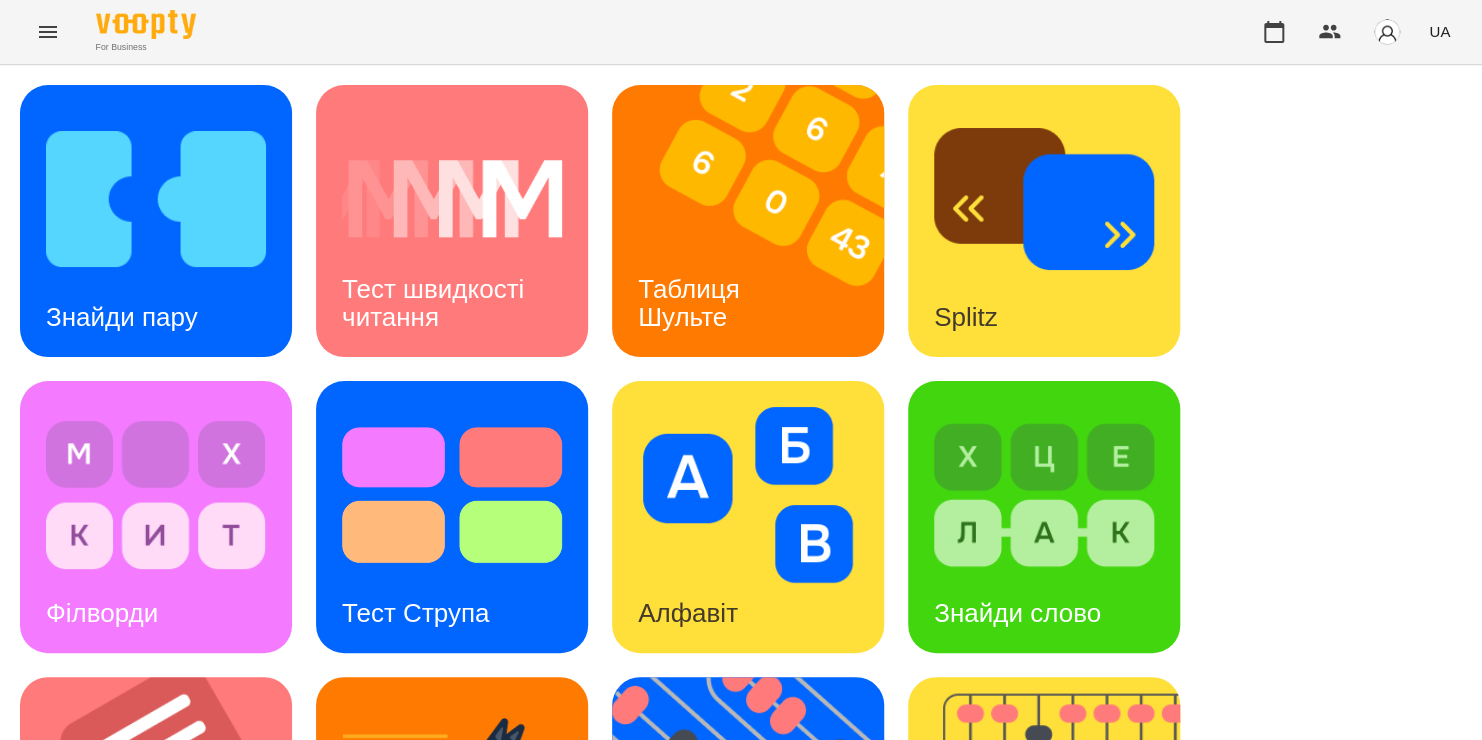 scroll, scrollTop: 538, scrollLeft: 0, axis: vertical 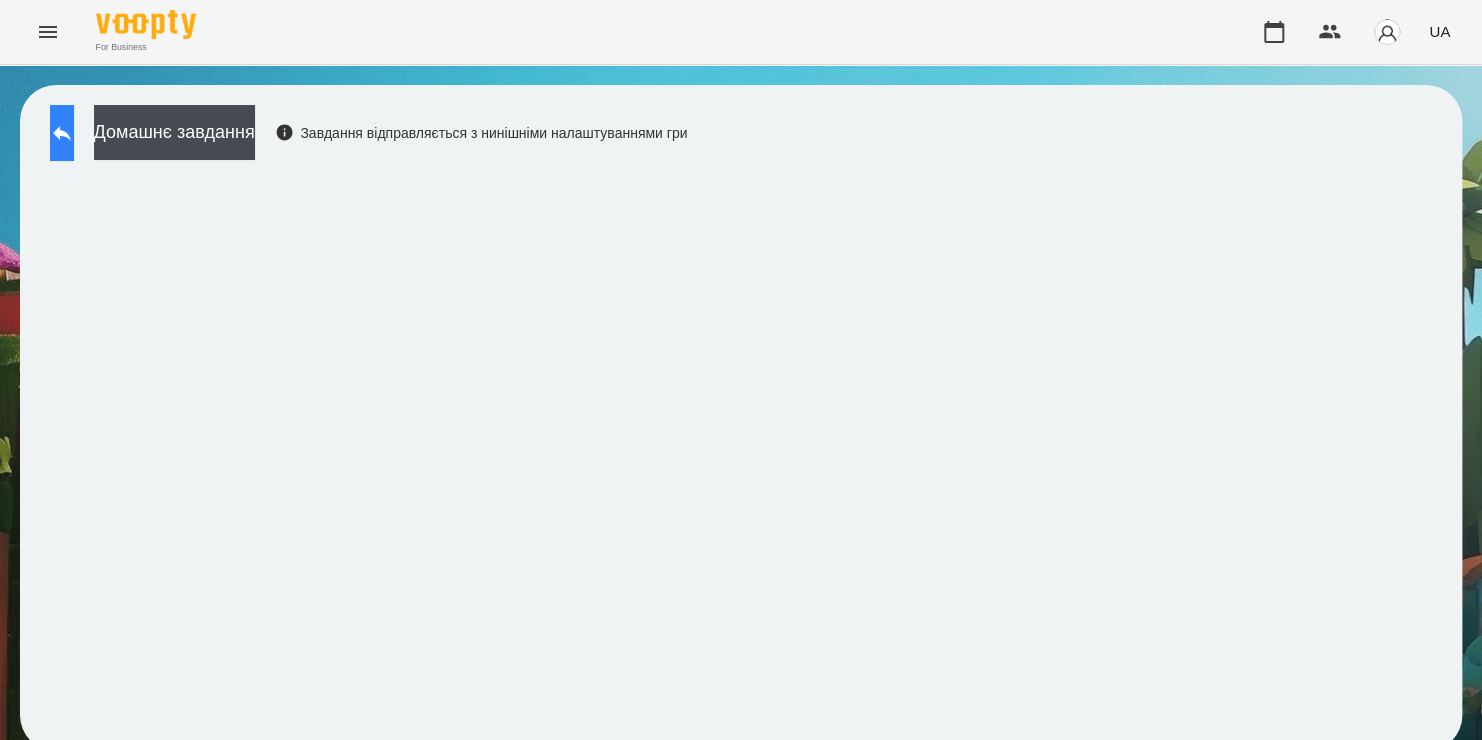 click 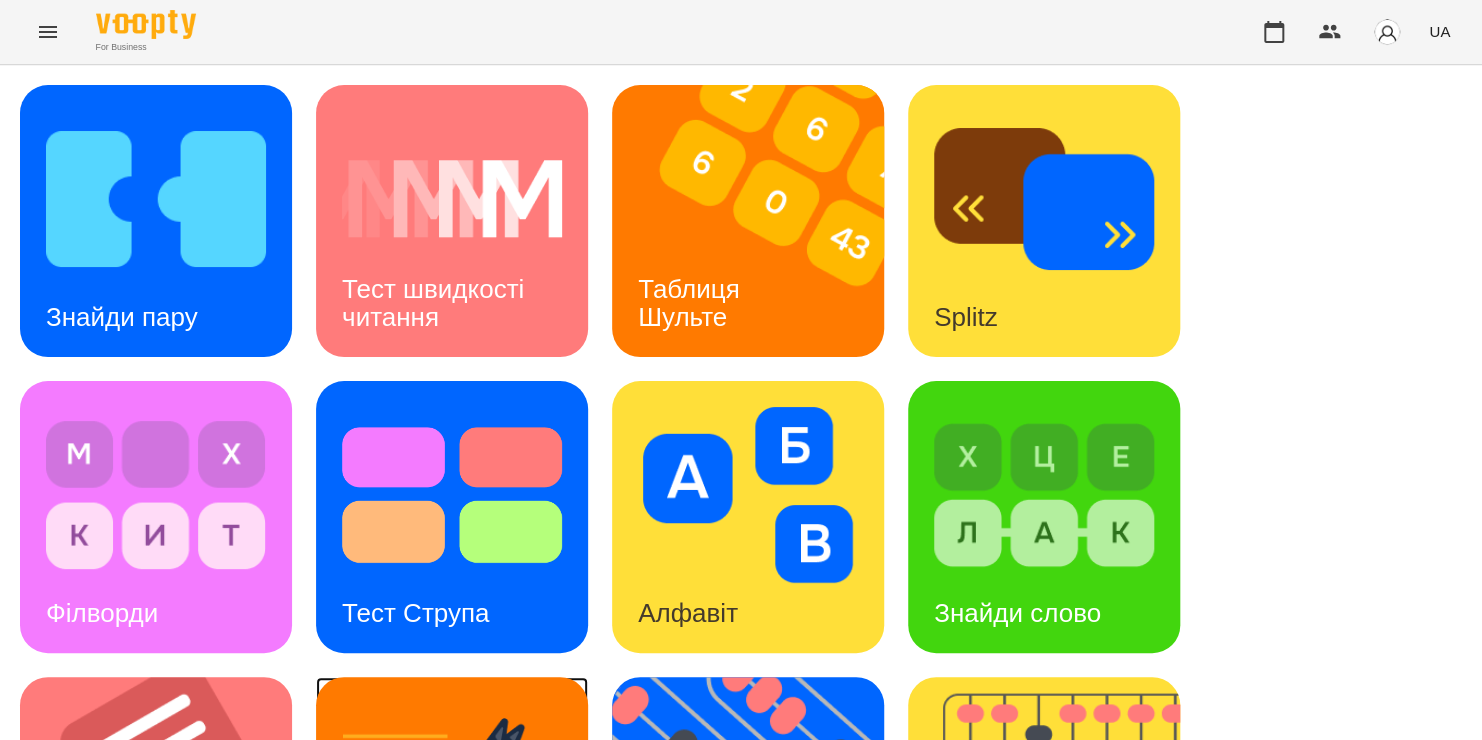 click on "Кіберкішка" at bounding box center [452, 813] 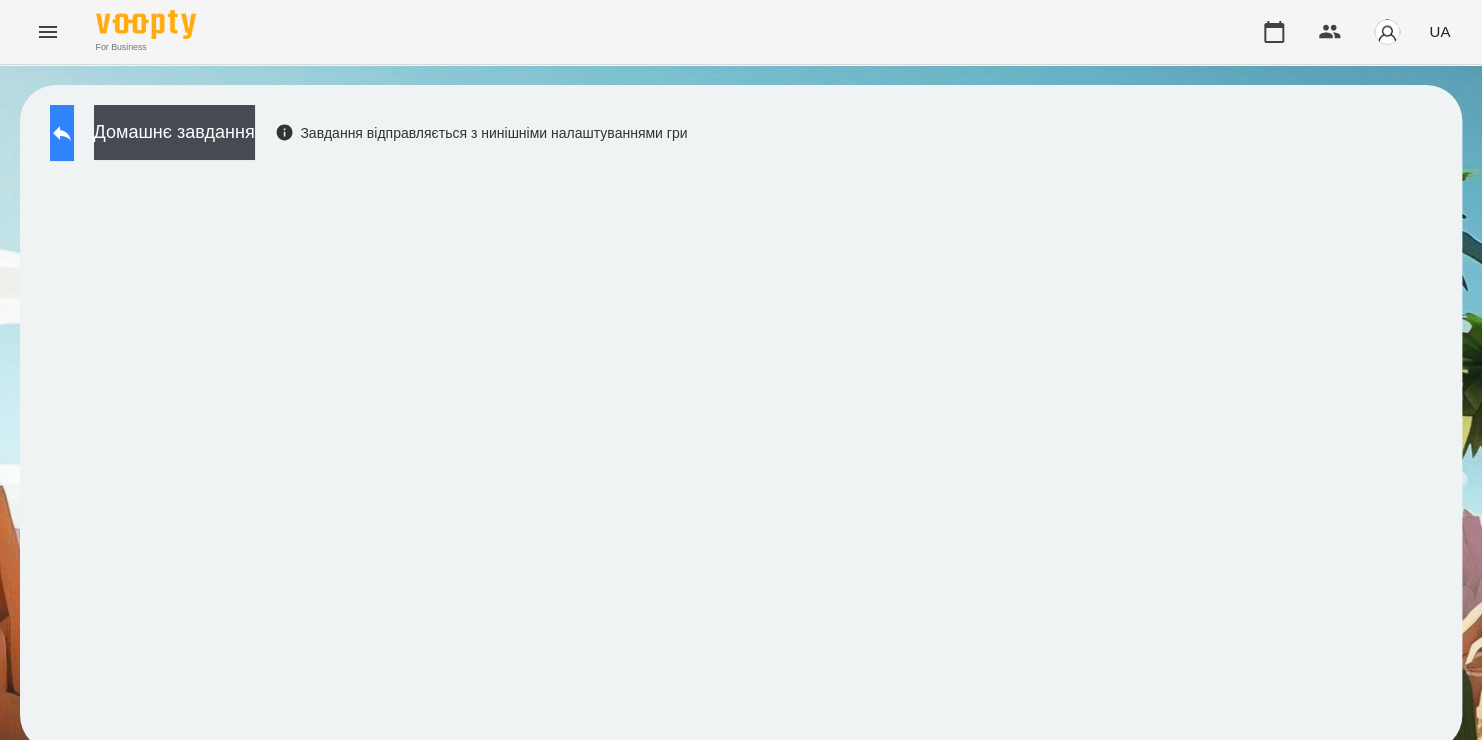 click 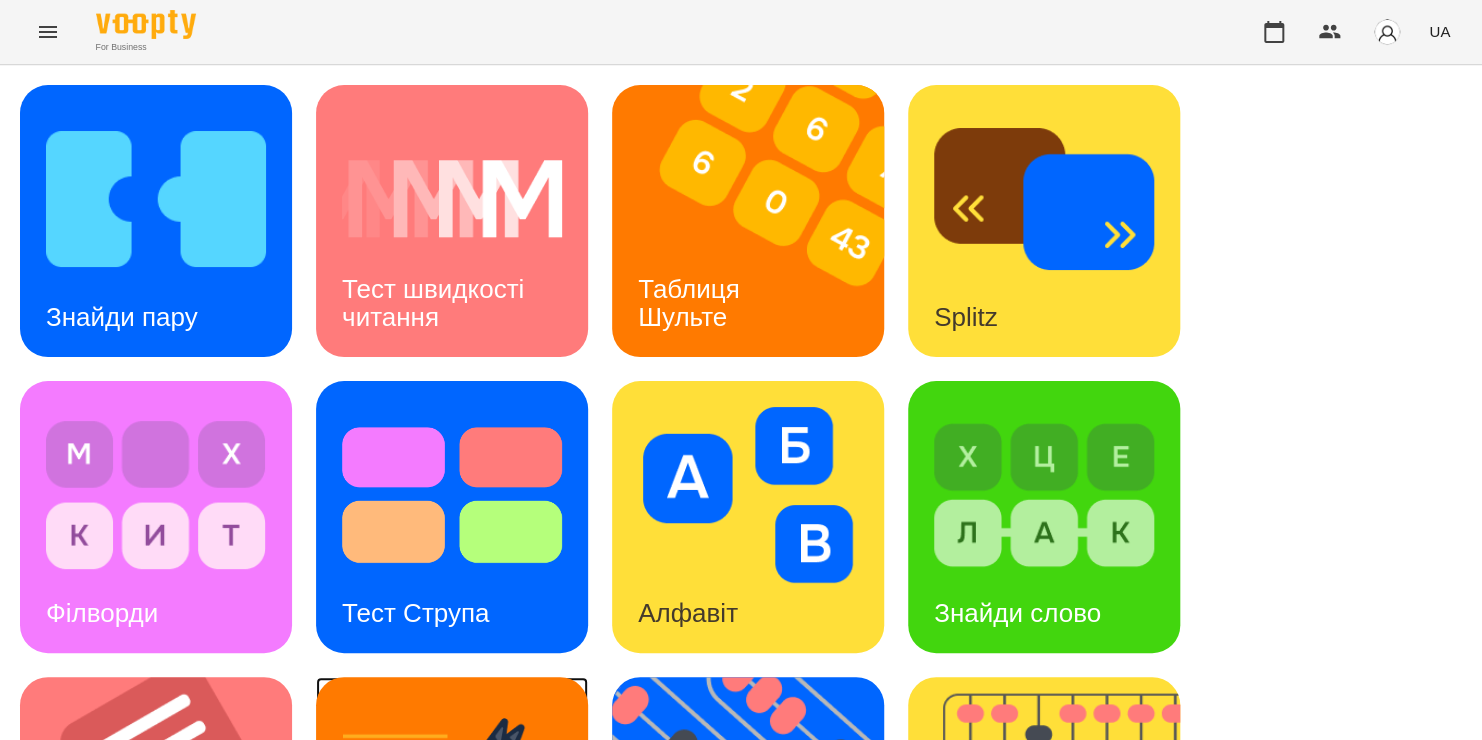 click on "Кіберкішка" at bounding box center [452, 813] 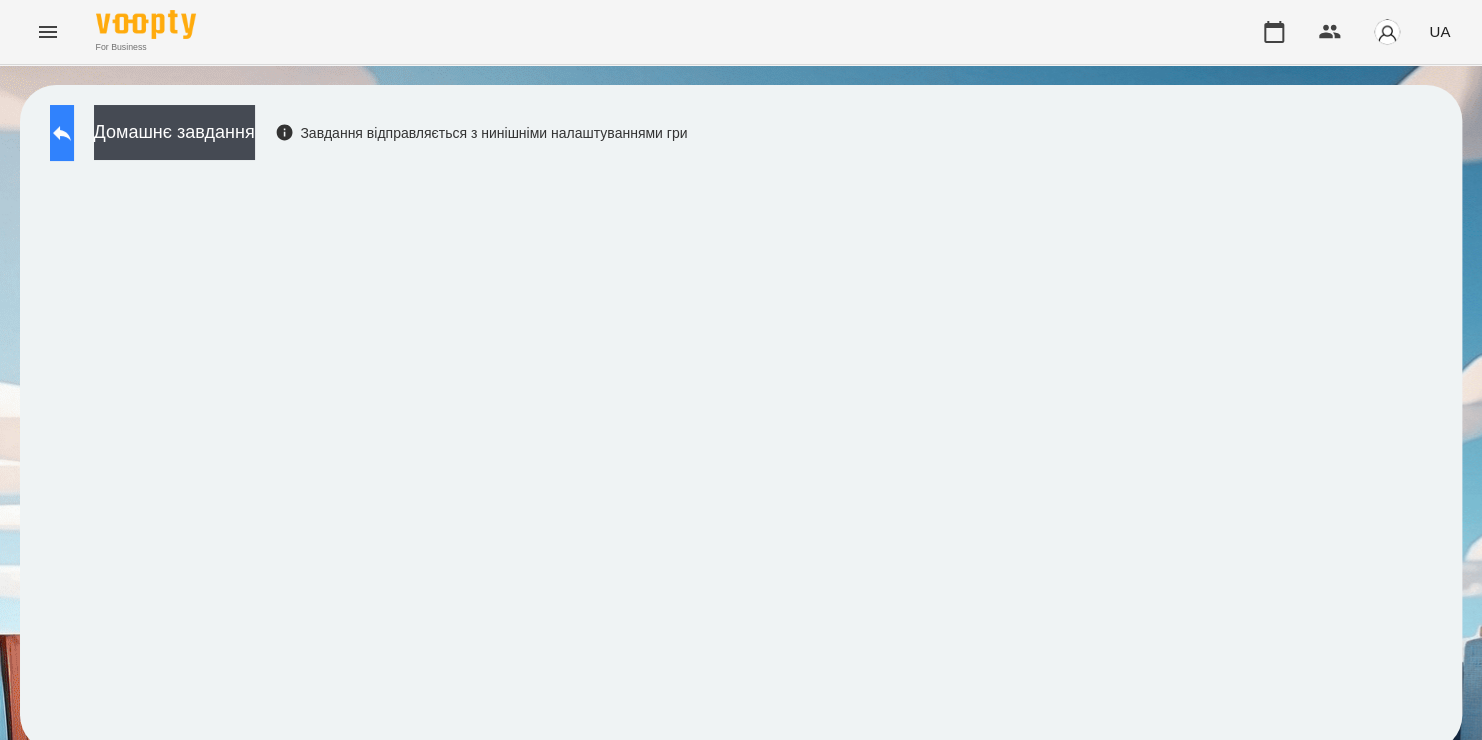 click 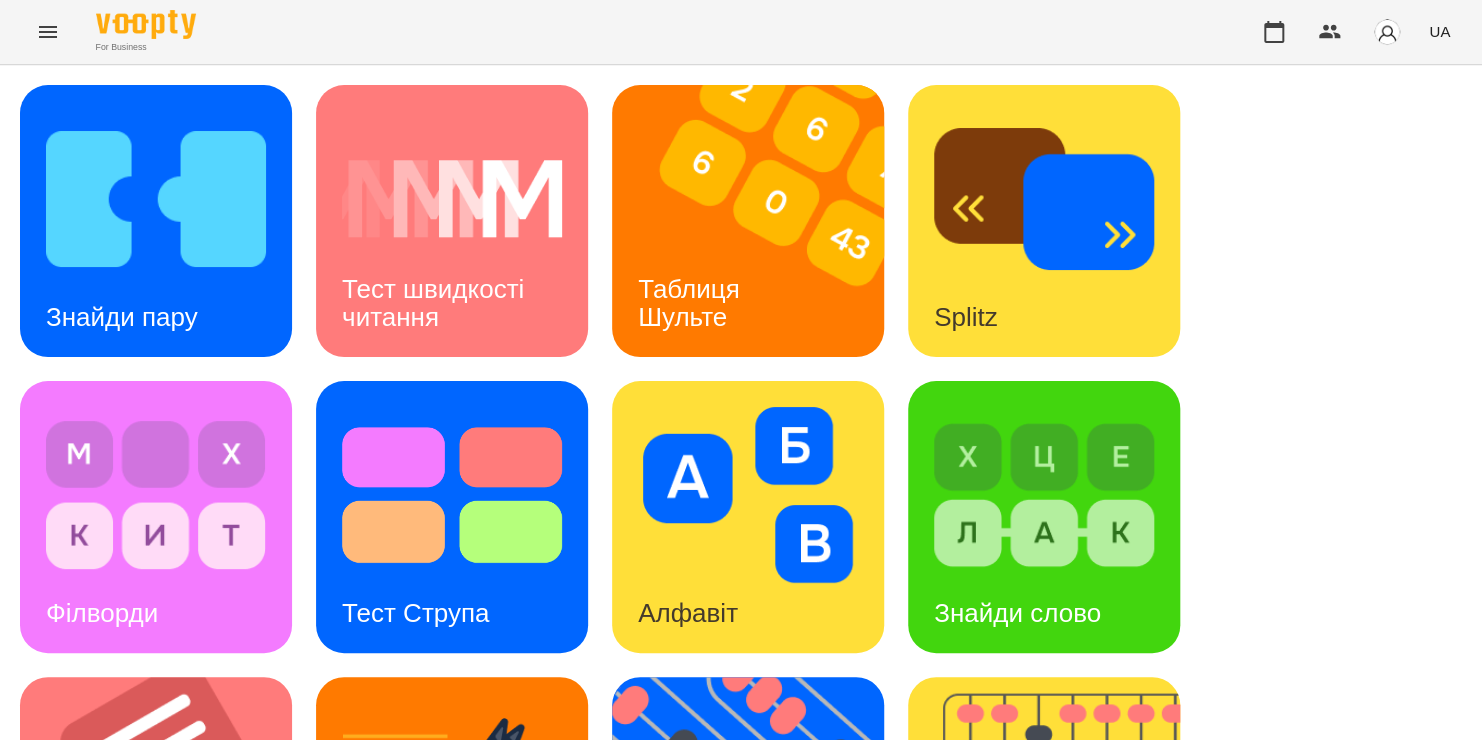 scroll, scrollTop: 642, scrollLeft: 0, axis: vertical 